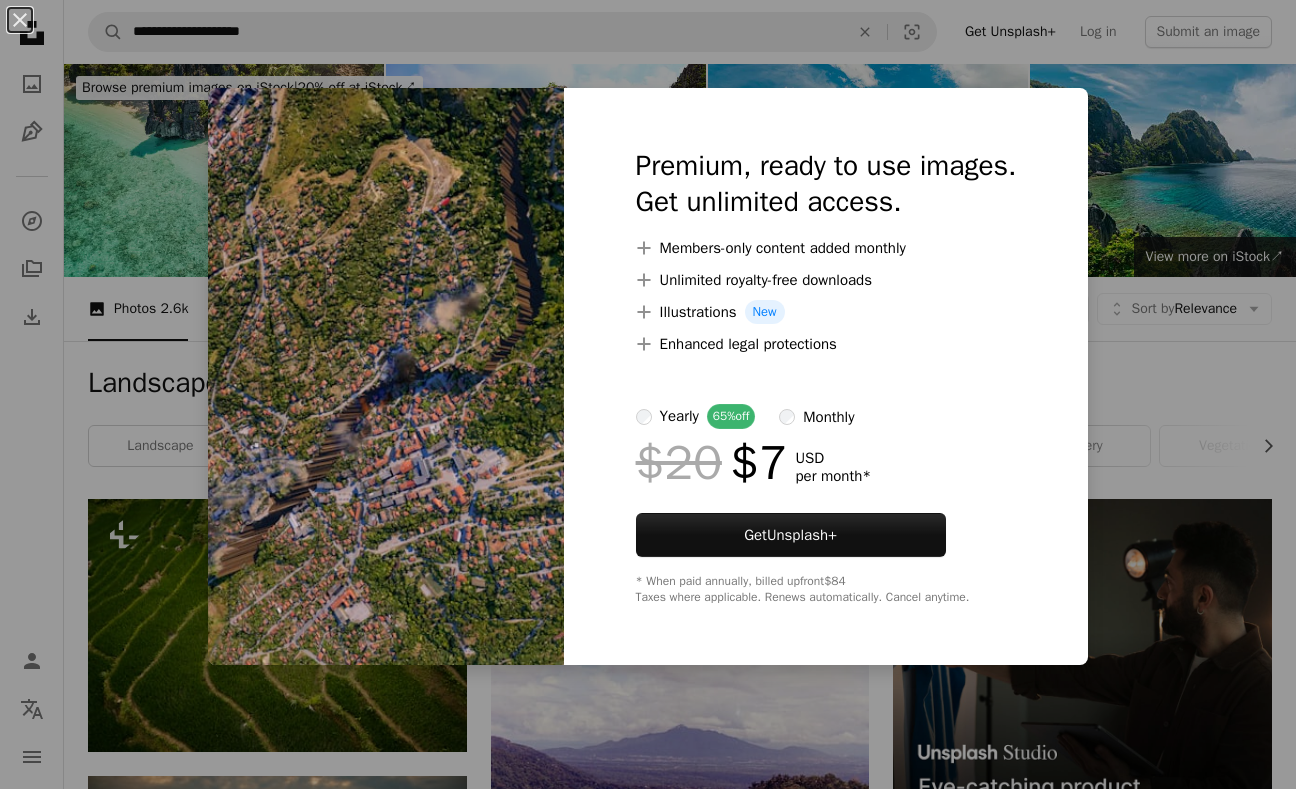 scroll, scrollTop: 5958, scrollLeft: 0, axis: vertical 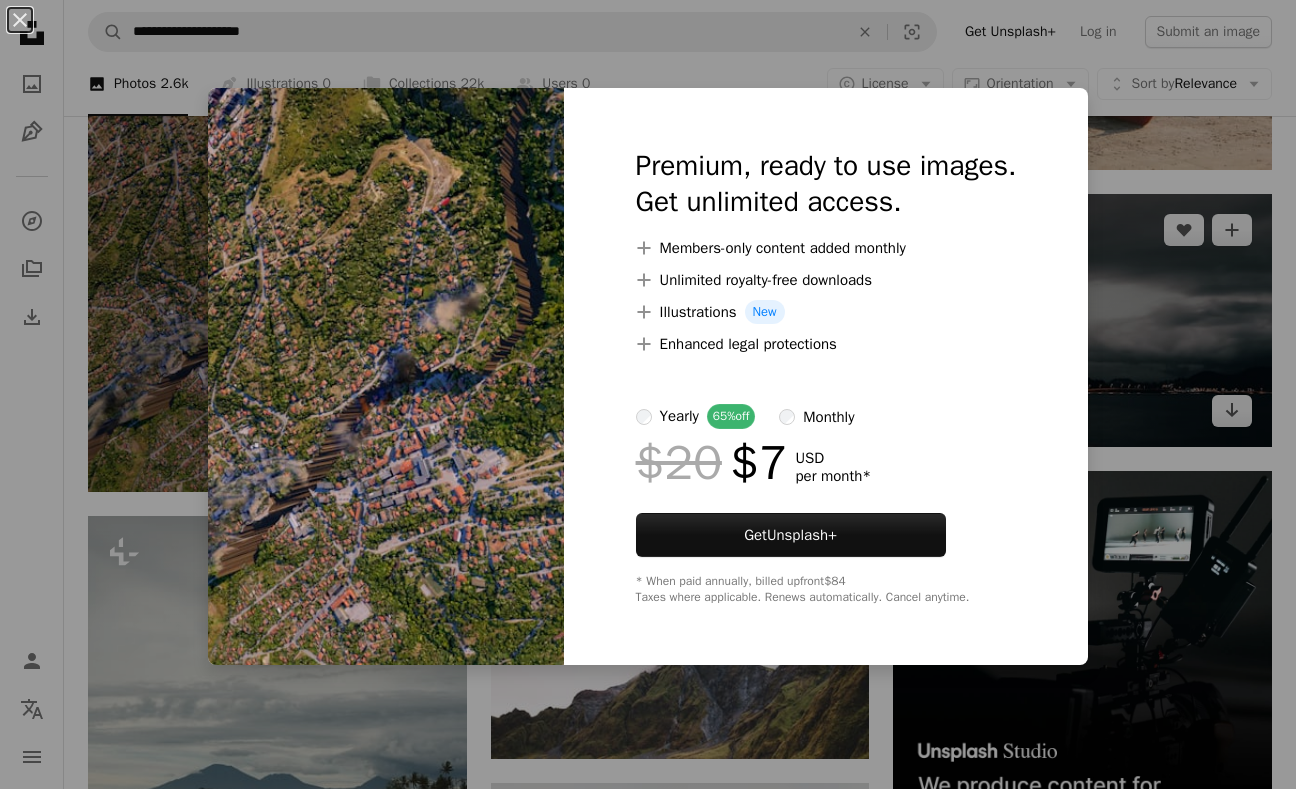 click on "An X shape Premium, ready to use images. Get unlimited access. A plus sign Members-only content added monthly A plus sign Unlimited royalty-free downloads A plus sign Illustrations  New A plus sign Enhanced legal protections yearly 65%  off monthly $20   $7 USD per month * Get  Unsplash+ * When paid annually, billed upfront  $84 Taxes where applicable. Renews automatically. Cancel anytime." at bounding box center (648, 394) 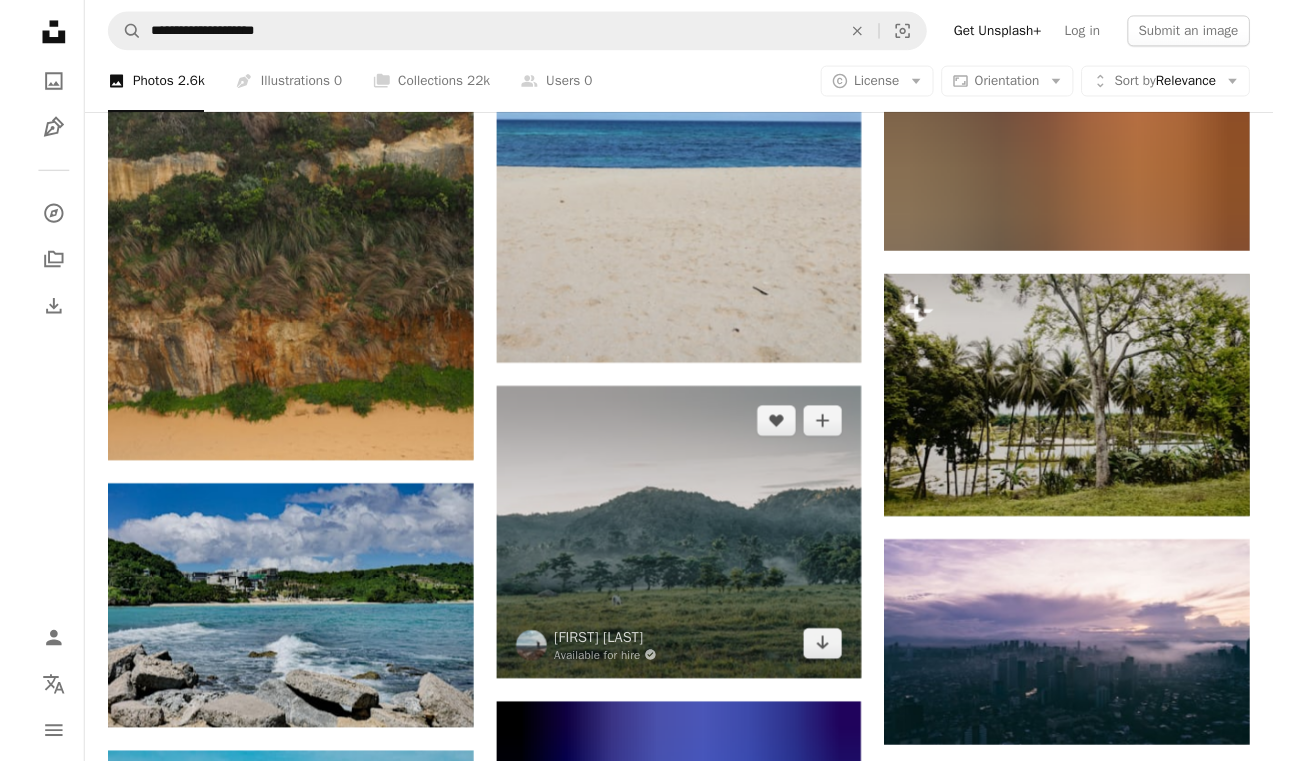 scroll, scrollTop: 12119, scrollLeft: 0, axis: vertical 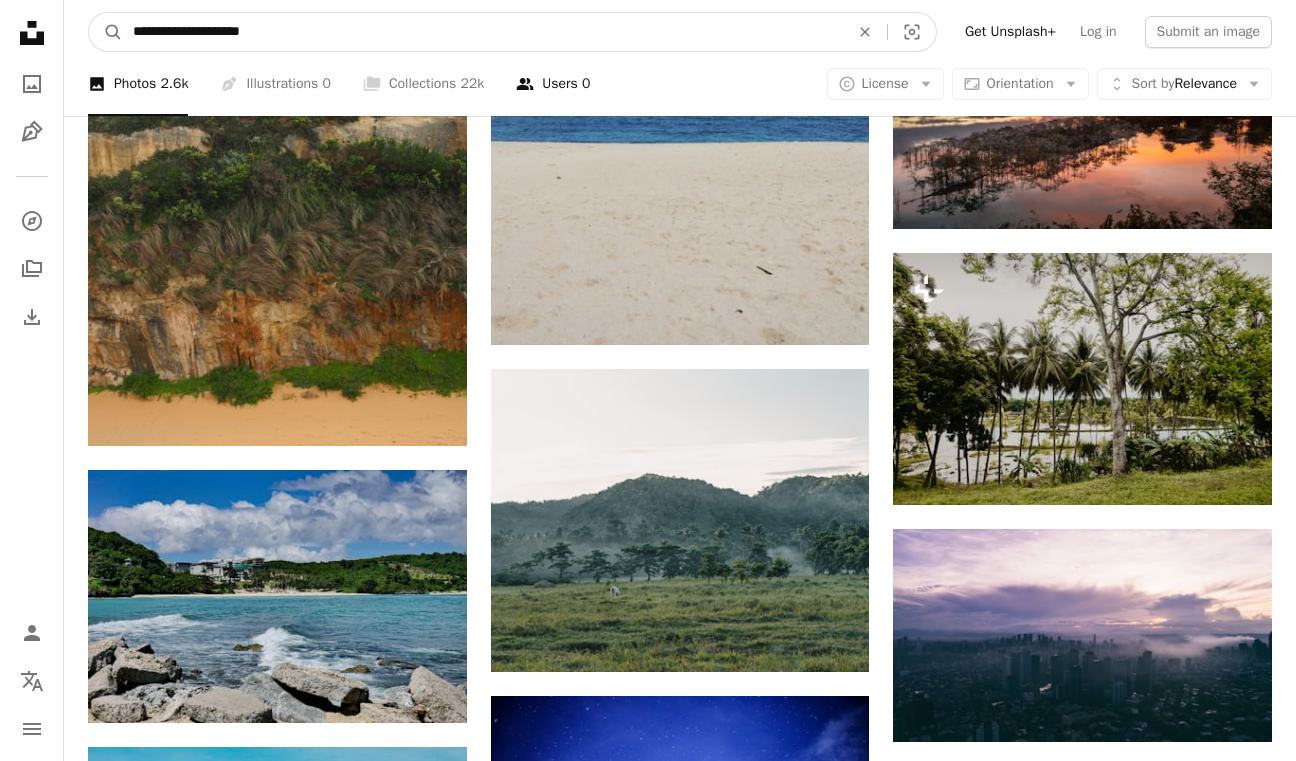 drag, startPoint x: 204, startPoint y: 34, endPoint x: 561, endPoint y: 92, distance: 361.6808 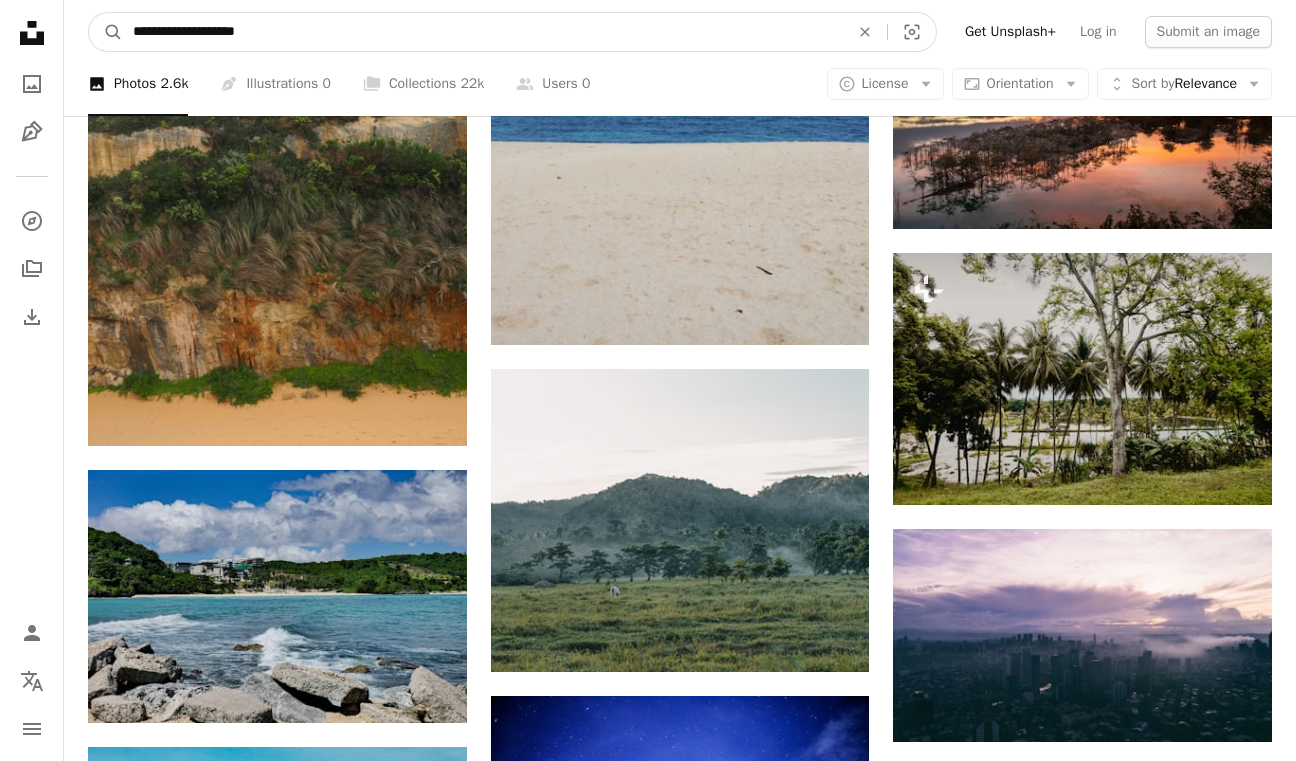 type on "**********" 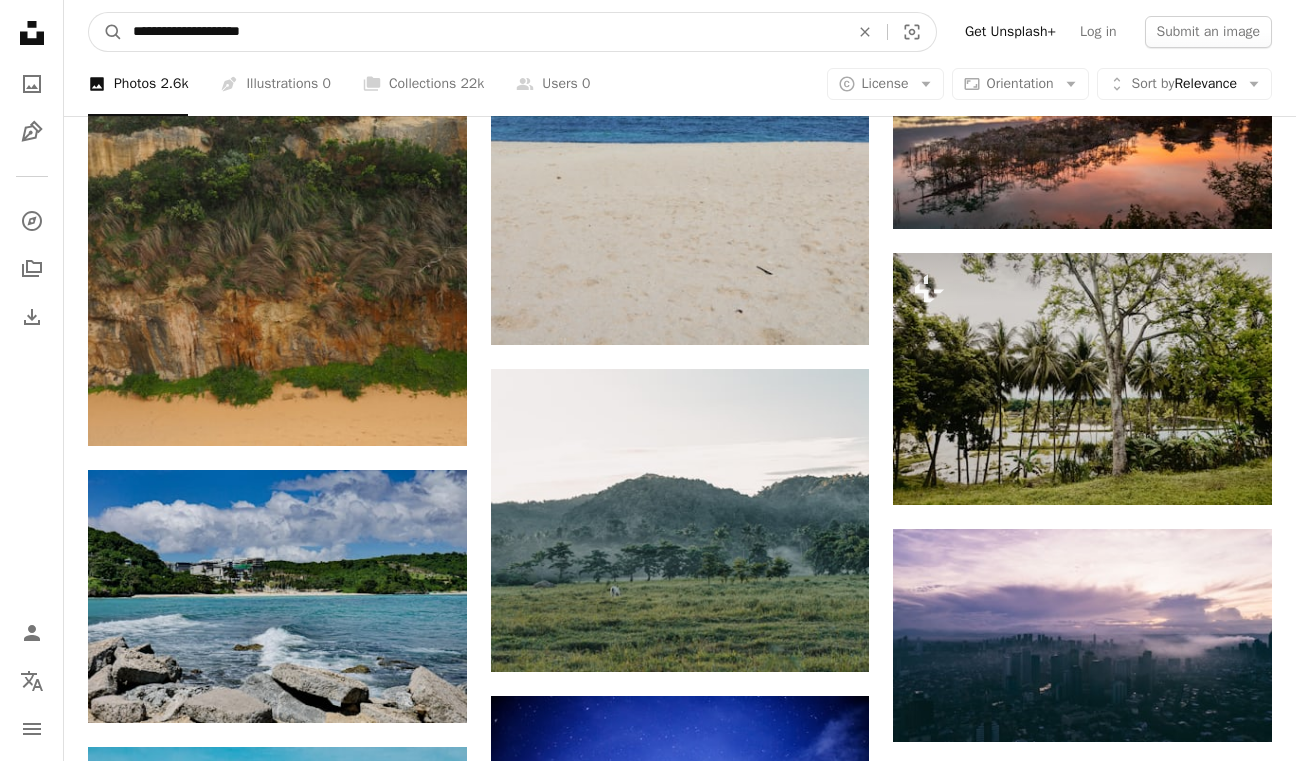 click on "A magnifying glass" at bounding box center [106, 32] 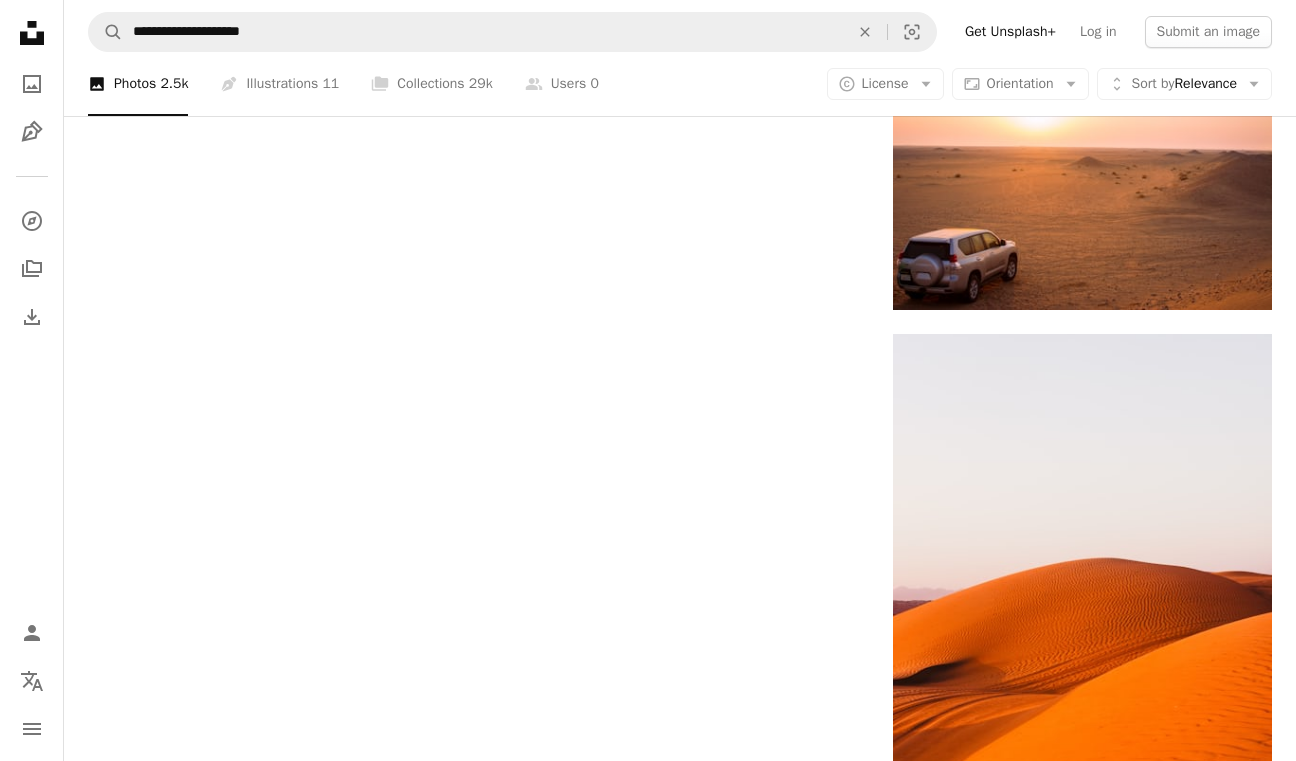 scroll, scrollTop: 3218, scrollLeft: 0, axis: vertical 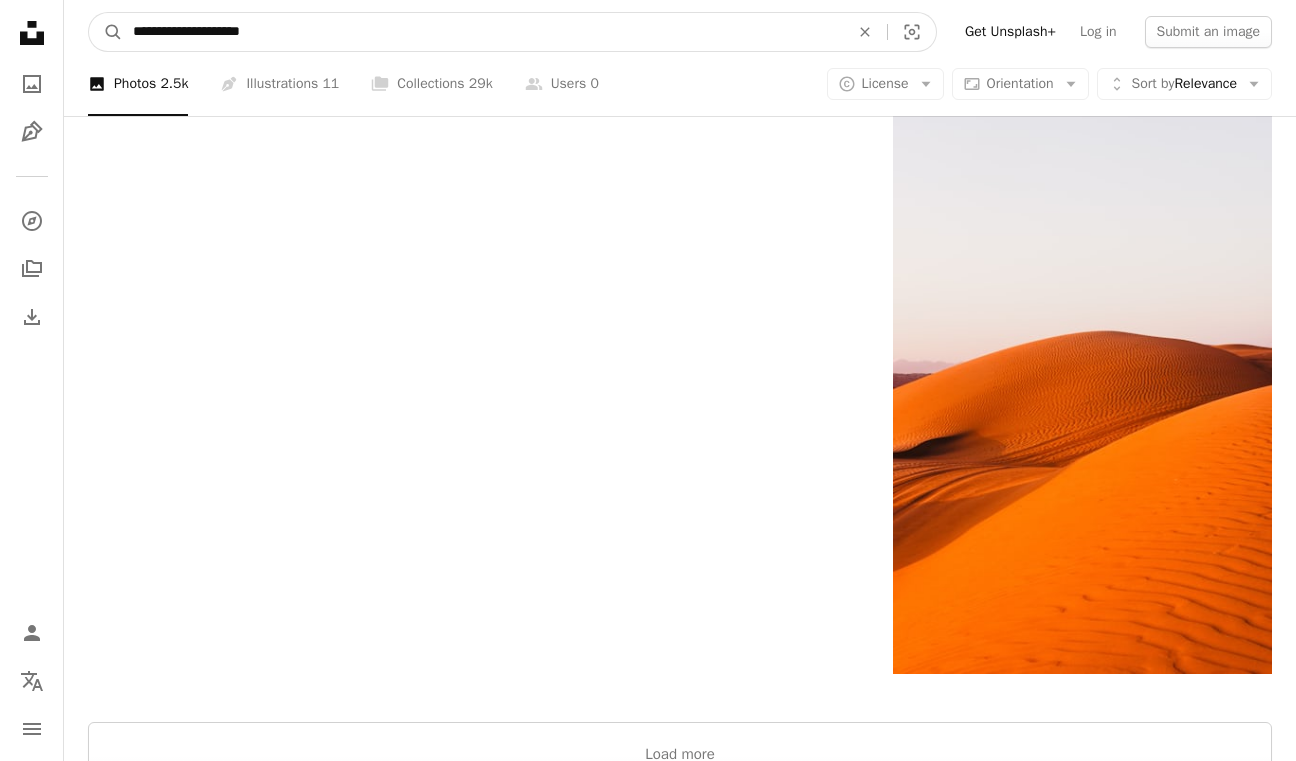 drag, startPoint x: 204, startPoint y: 36, endPoint x: -88, endPoint y: 3, distance: 293.8588 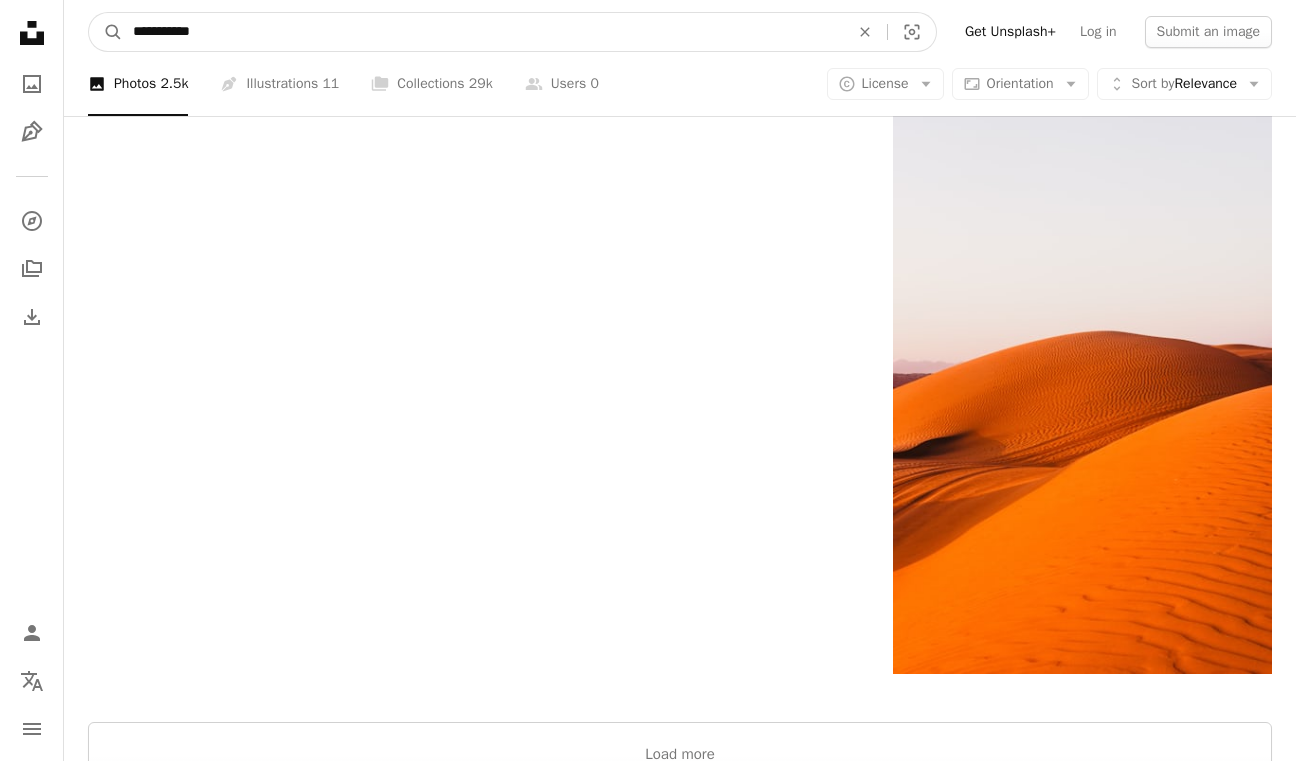 click on "A magnifying glass" at bounding box center (106, 32) 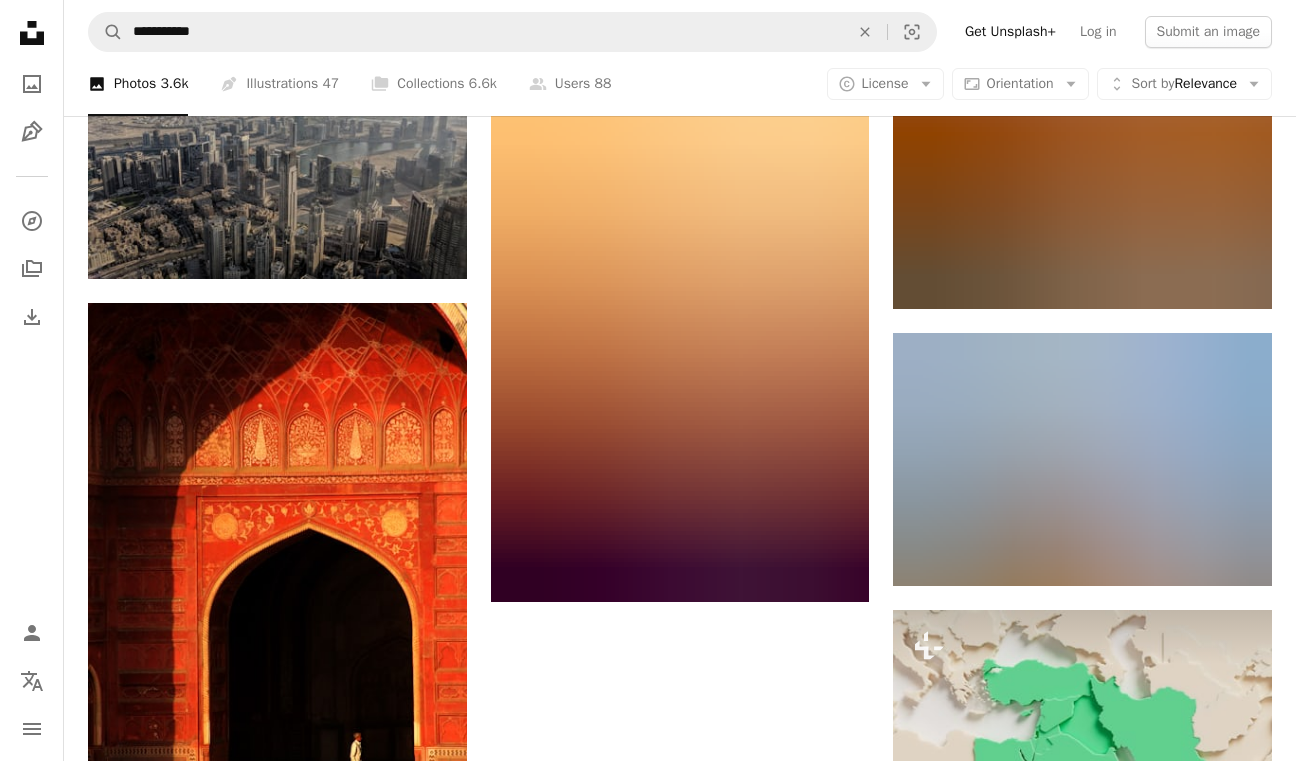 scroll, scrollTop: 2561, scrollLeft: 0, axis: vertical 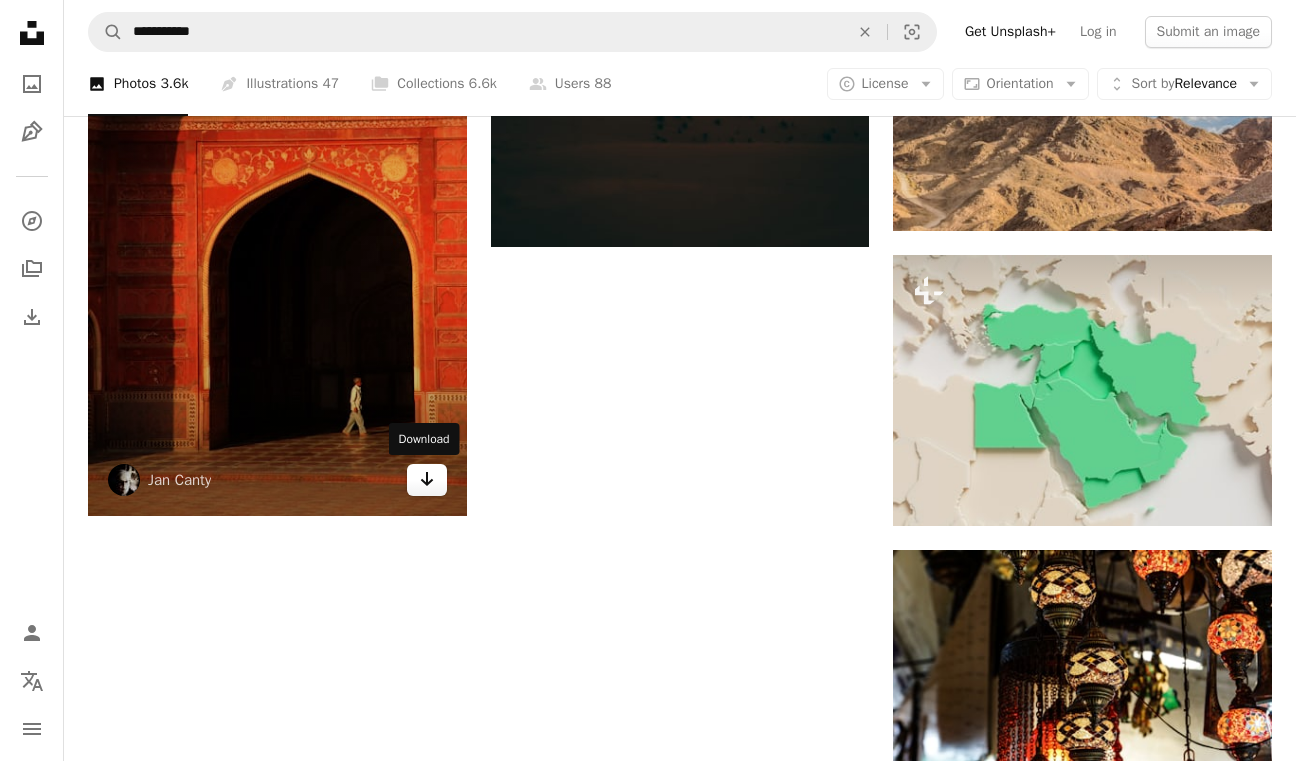 click on "Arrow pointing down" 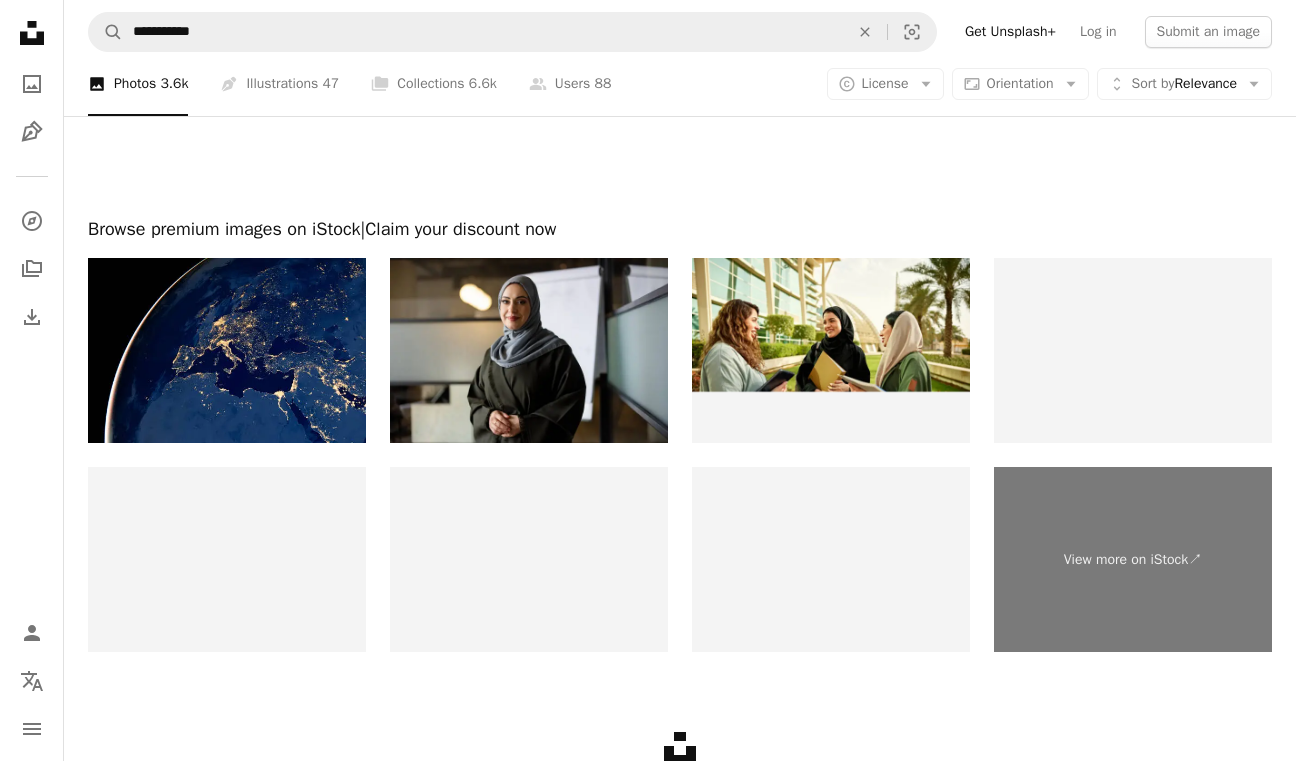 scroll, scrollTop: 3879, scrollLeft: 0, axis: vertical 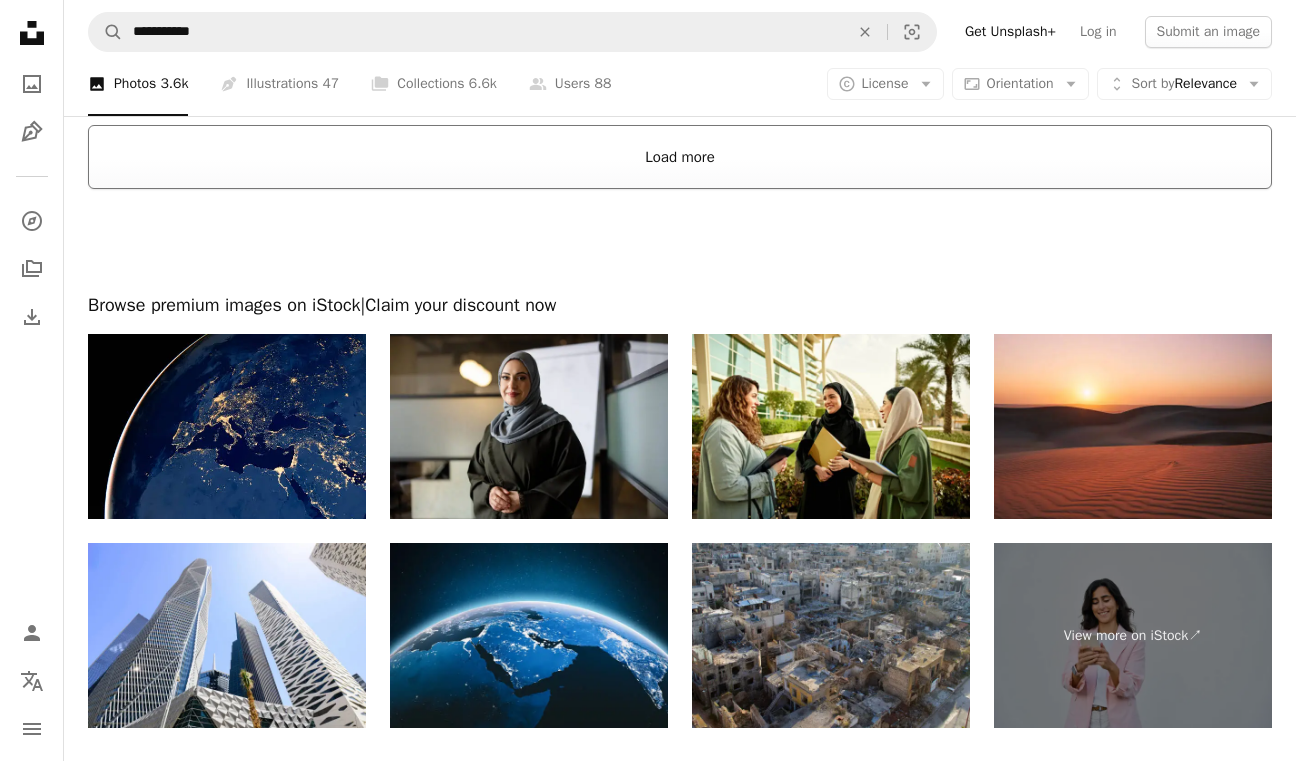 click on "Load more" at bounding box center (680, 157) 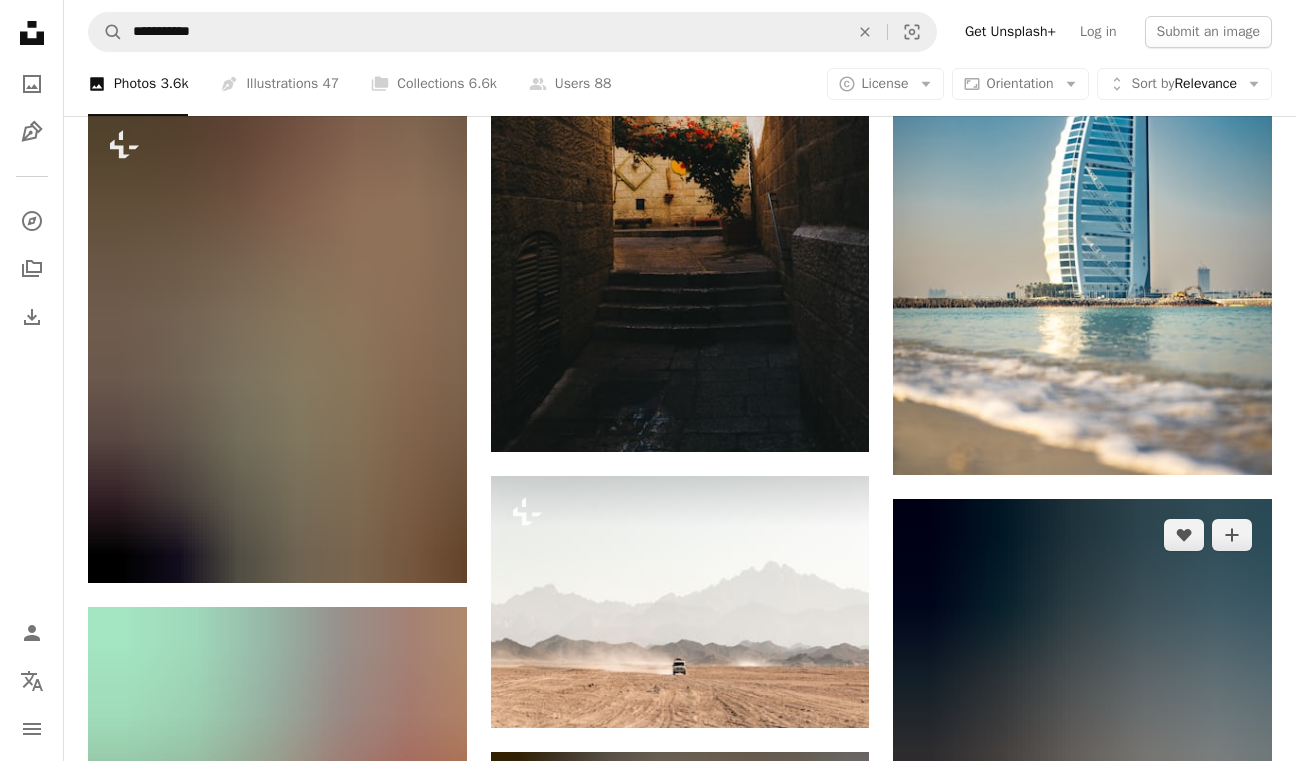 scroll, scrollTop: 7595, scrollLeft: 0, axis: vertical 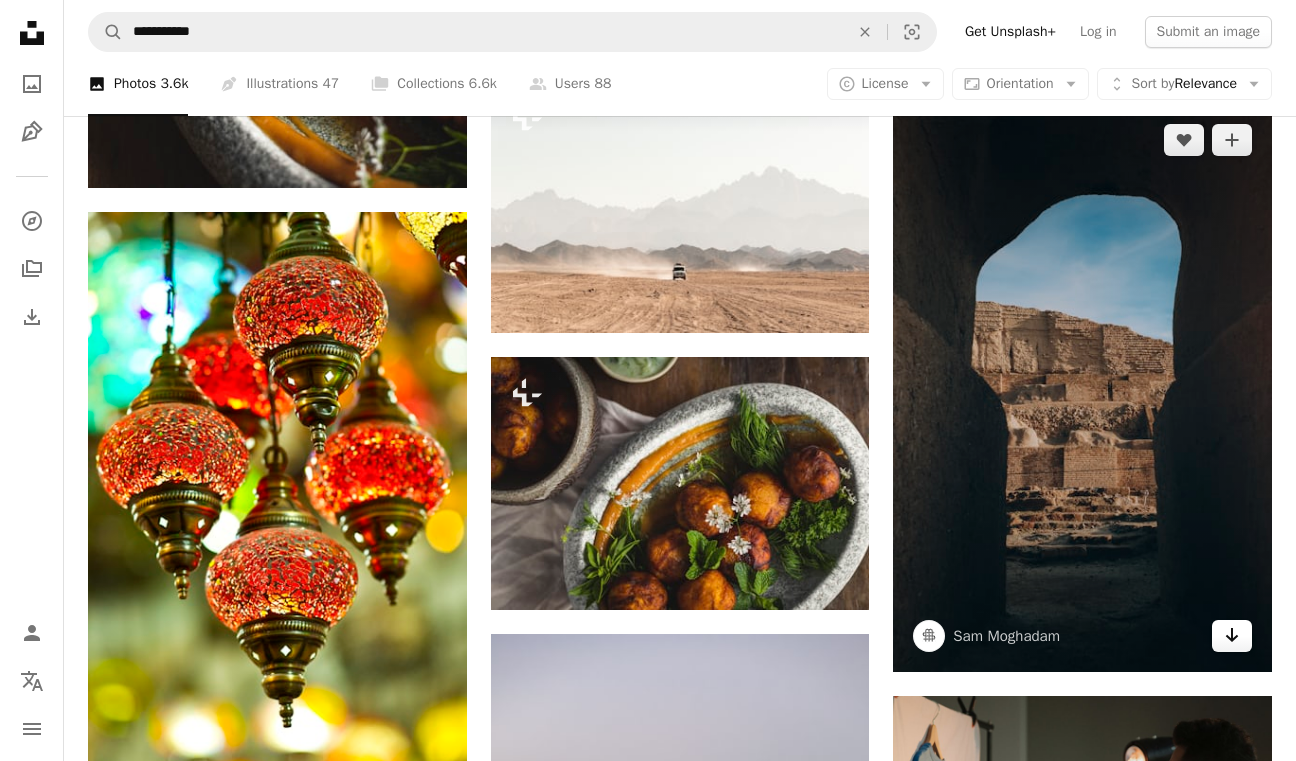 click on "Arrow pointing down" 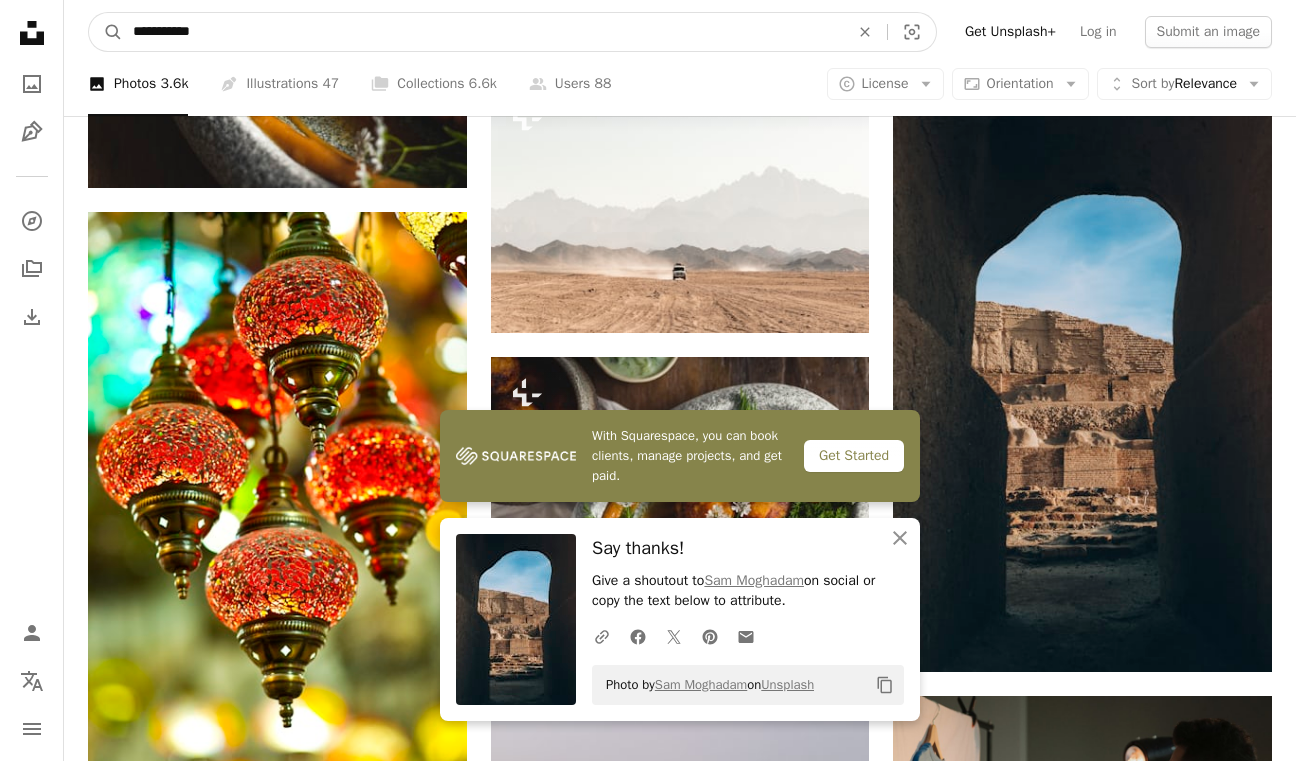 drag, startPoint x: 586, startPoint y: 39, endPoint x: 138, endPoint y: 2, distance: 449.5253 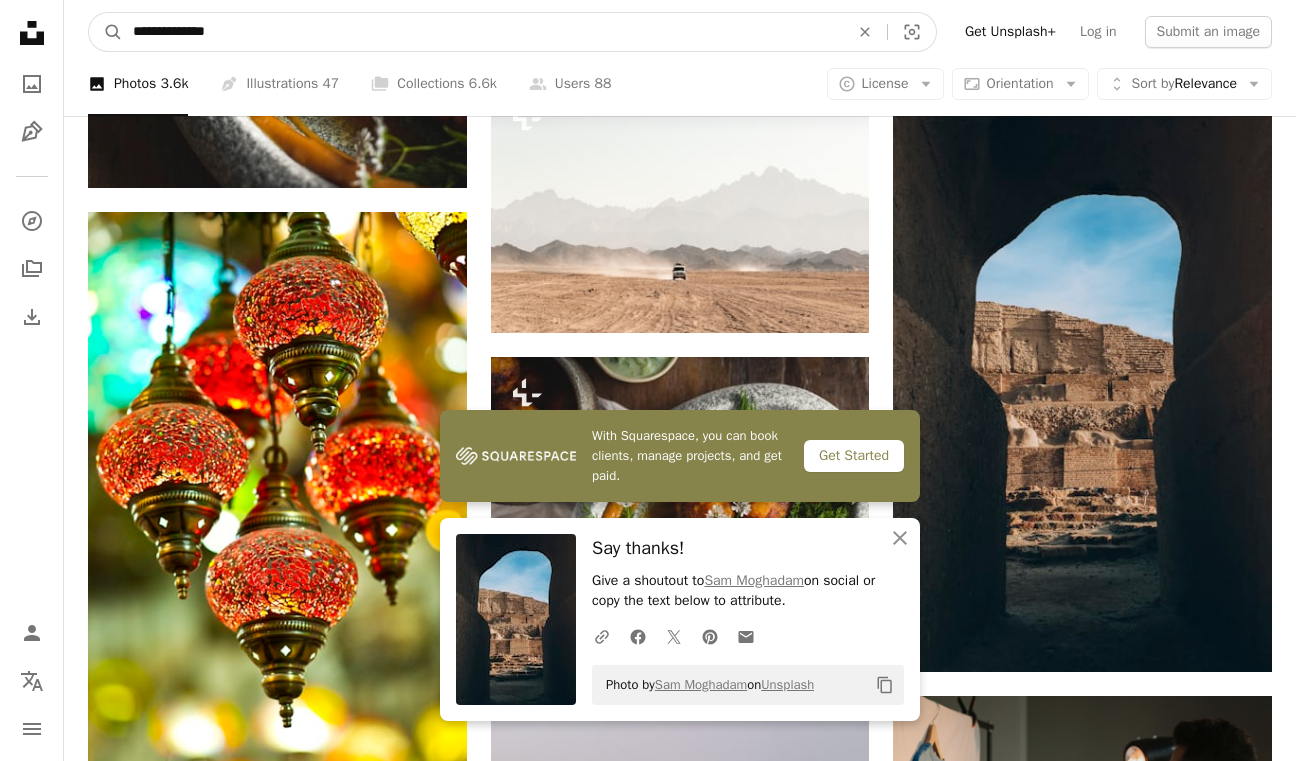 type on "**********" 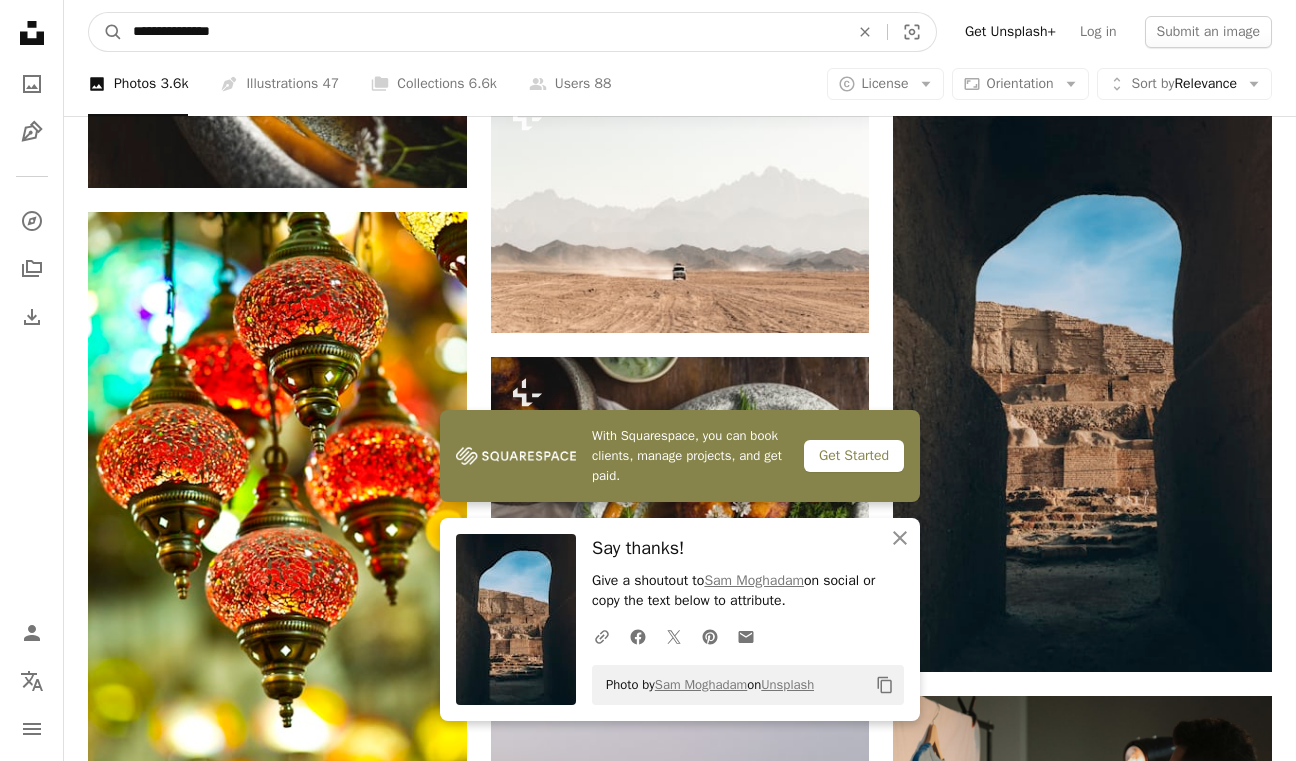 click on "A magnifying glass" at bounding box center (106, 32) 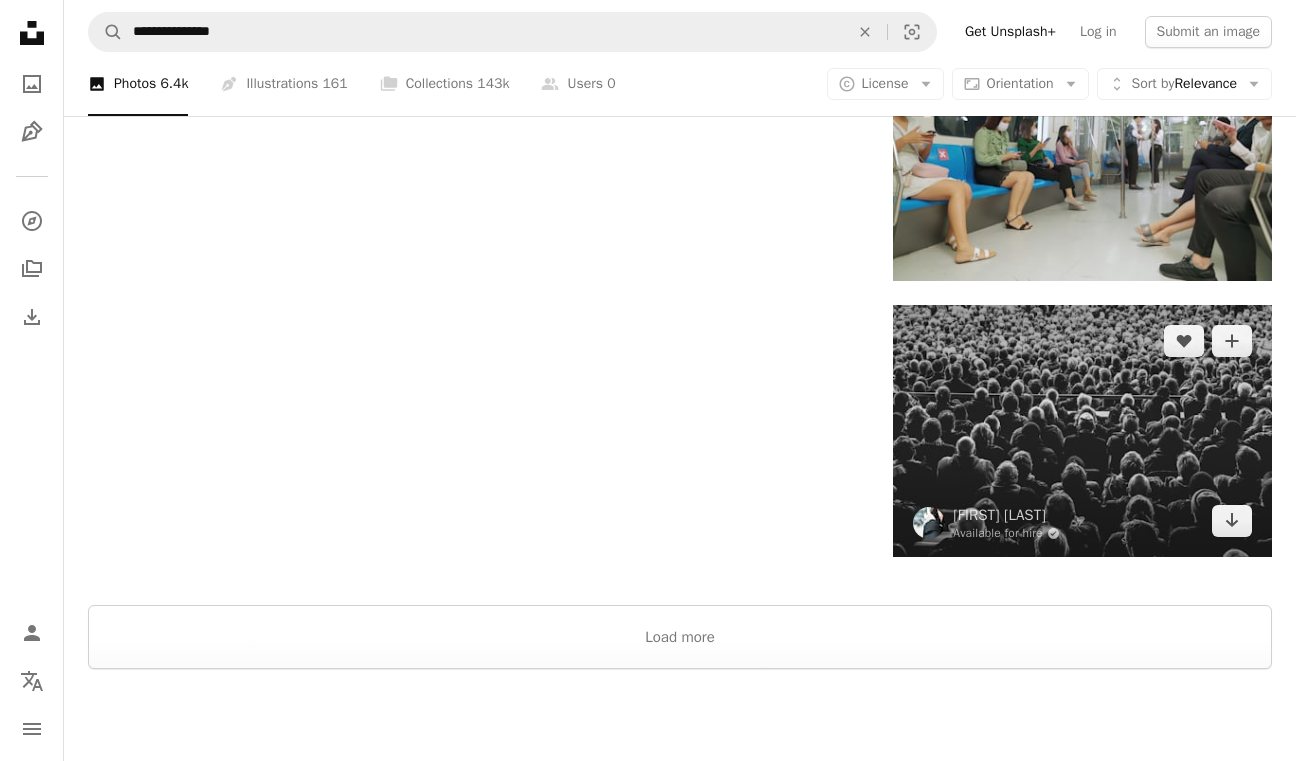 scroll, scrollTop: 2972, scrollLeft: 0, axis: vertical 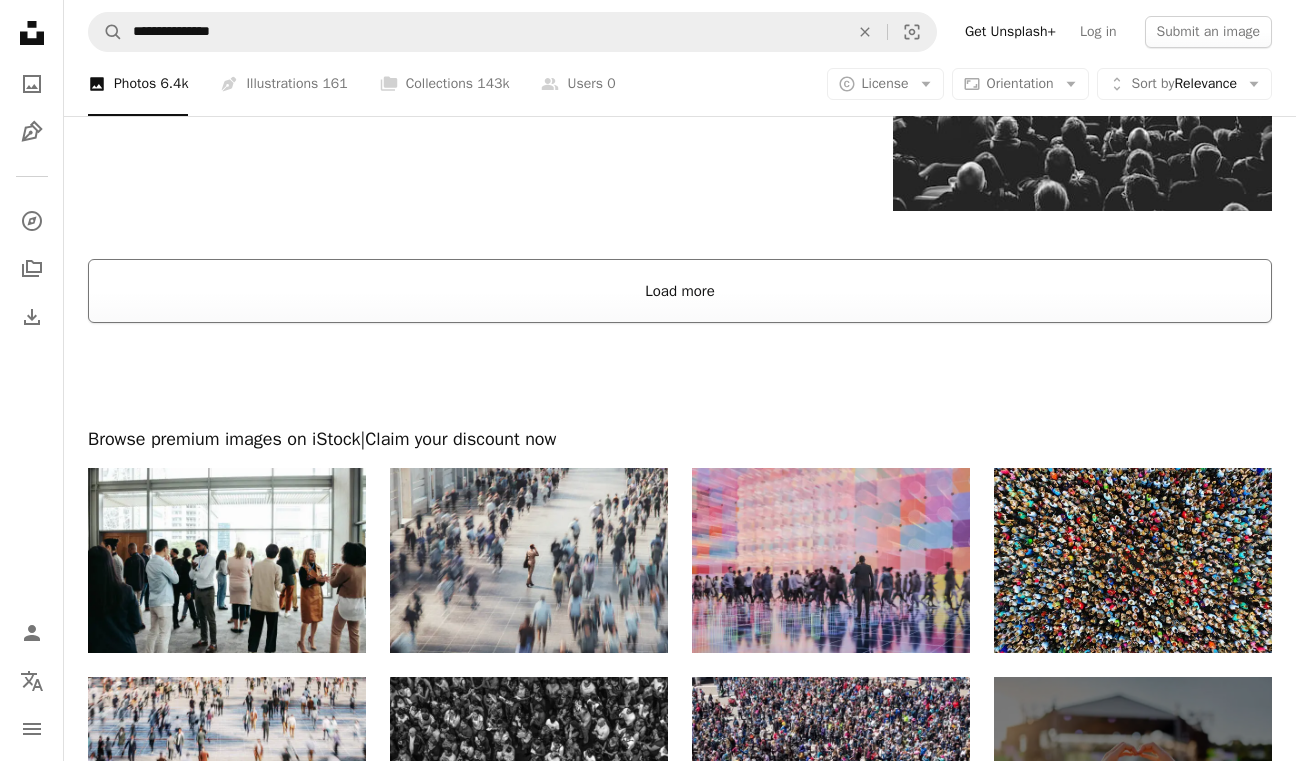 click on "Load more" at bounding box center [680, 291] 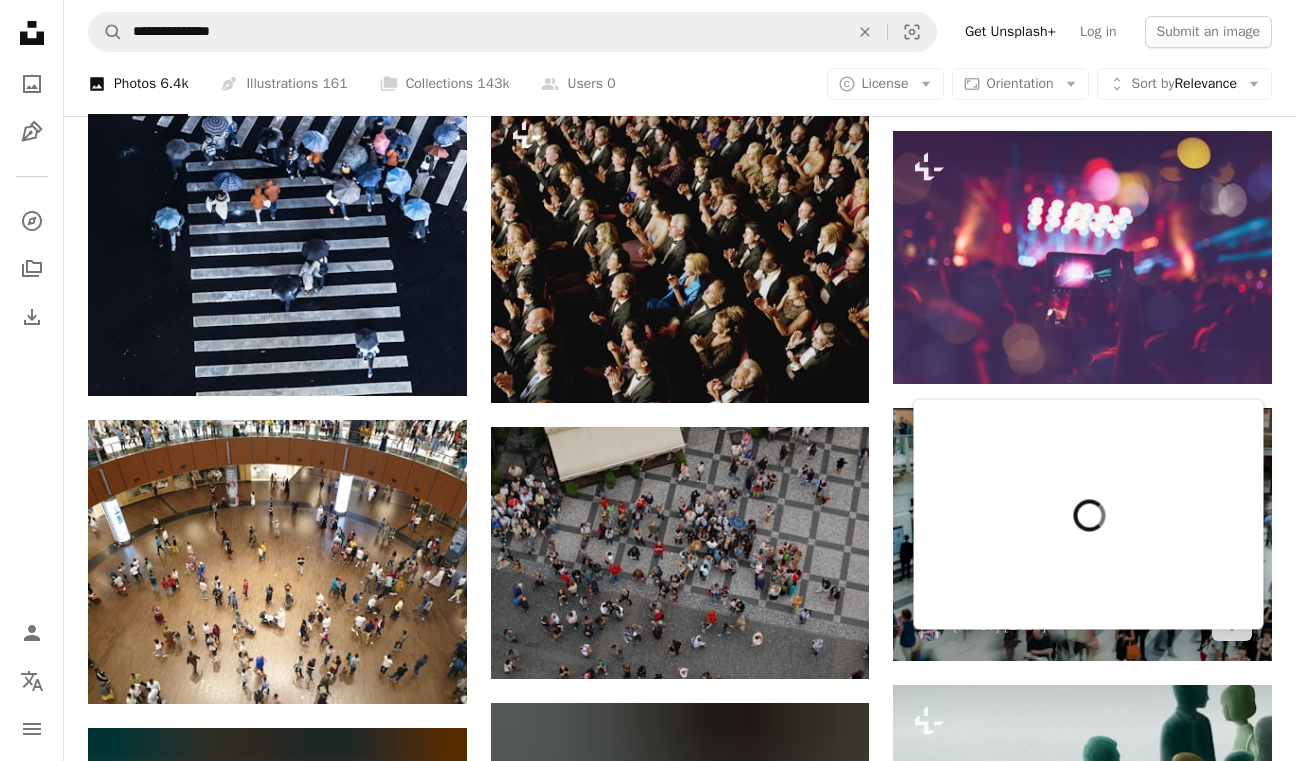 scroll, scrollTop: 8816, scrollLeft: 0, axis: vertical 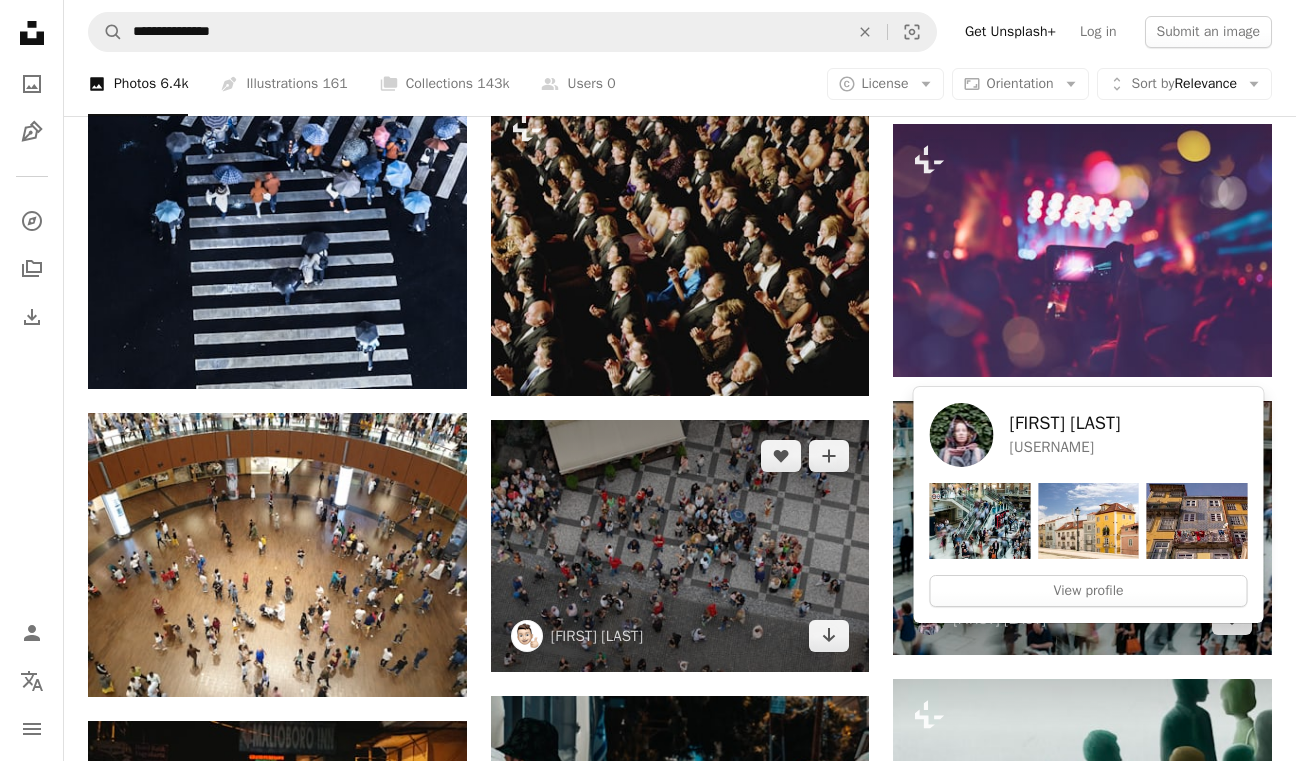 click at bounding box center [680, 546] 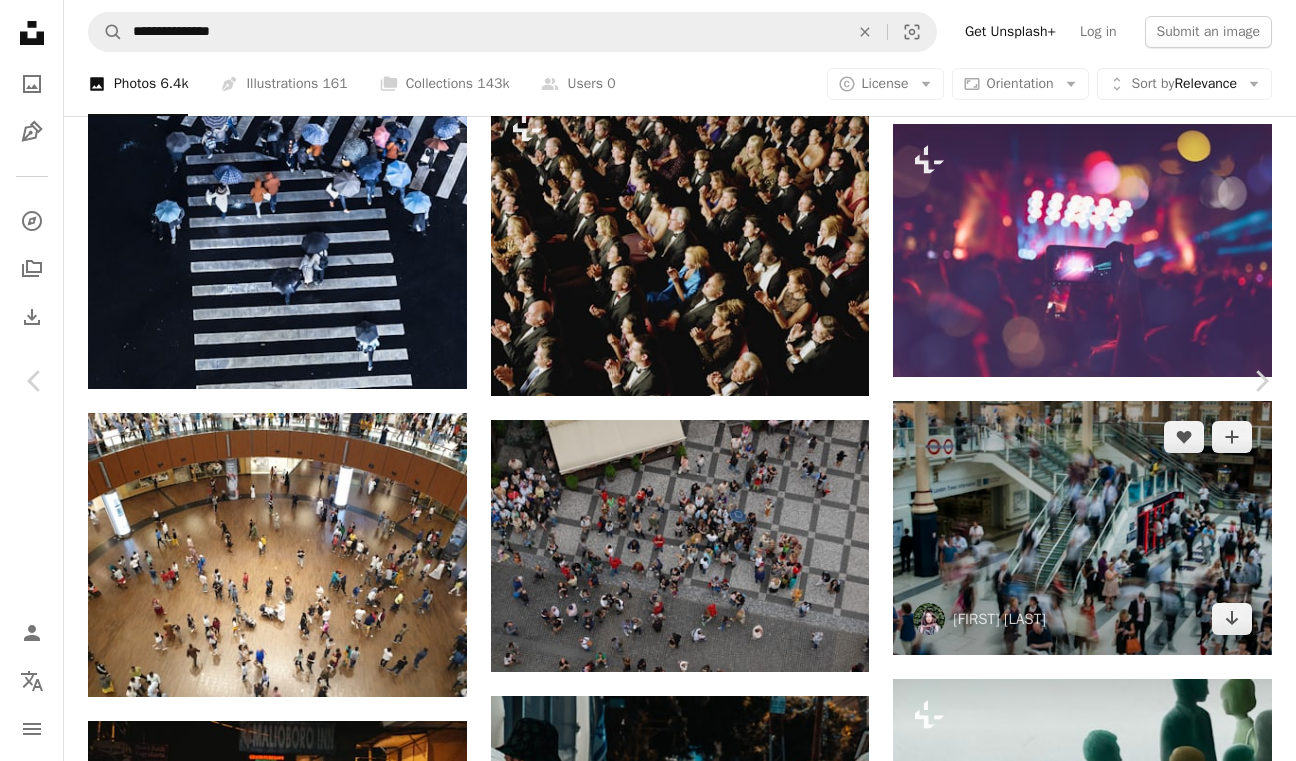 click on "An X shape Chevron left Chevron right [FIRST] [LAST] [FIRST] [LAST] A heart A plus sign Download free Chevron down Zoom in Views 48,903 Downloads 1,205 A forward-right arrow Share Info icon Info More Actions A crowd from above with squares Calendar outlined Published on  December 19, 2021 Camera NIKON CORPORATION, NIKON D40 Safety Free to use under the  Unsplash License crowd square many people above people from above crowd from above building city human architecture road grey urban town asphalt downtown pedestrian tarmac Public domain images Browse premium related images on iStock  |  Save 20% with code UNSPLASH20 View more on iStock  ↗ Related images A heart A plus sign [FIRST] [LAST] Arrow pointing down A heart A plus sign [FIRST] [LAST] Available for hire A checkmark inside of a circle Arrow pointing down A heart A plus sign [FIRST] [LAST] Arrow pointing down Plus sign for Unsplash+ A heart A plus sign Getty Images For  Unsplash+ A lock Download A heart A plus sign [FIRST] [LAST] Arrow pointing down A heart For" at bounding box center [648, 3791] 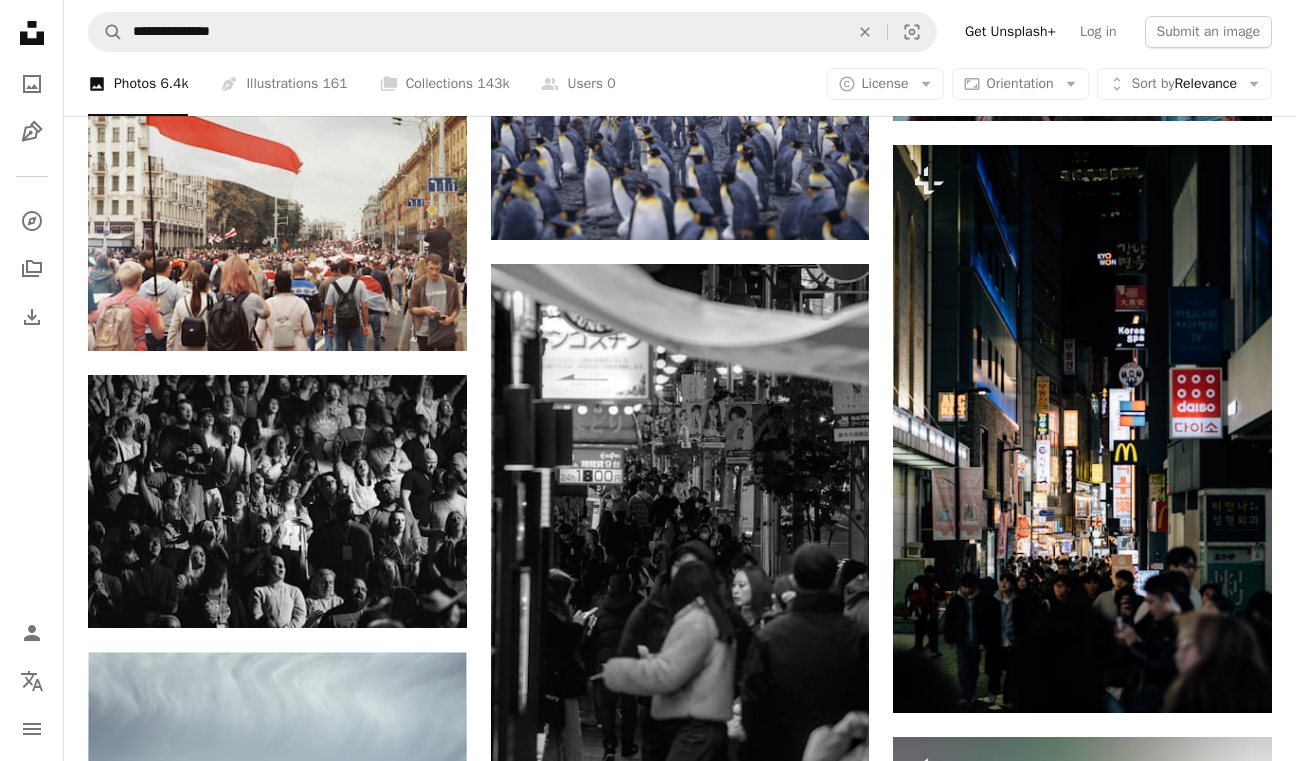 scroll, scrollTop: 20574, scrollLeft: 0, axis: vertical 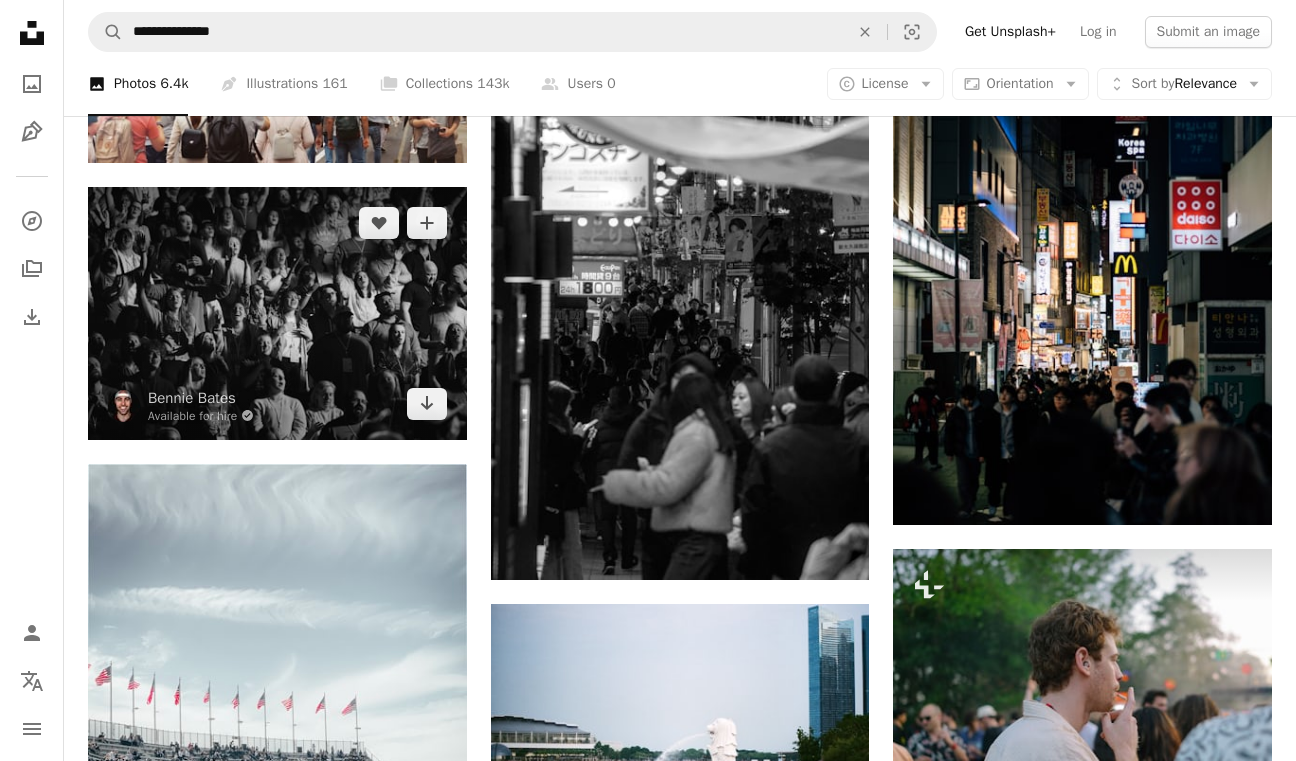 click at bounding box center (277, 313) 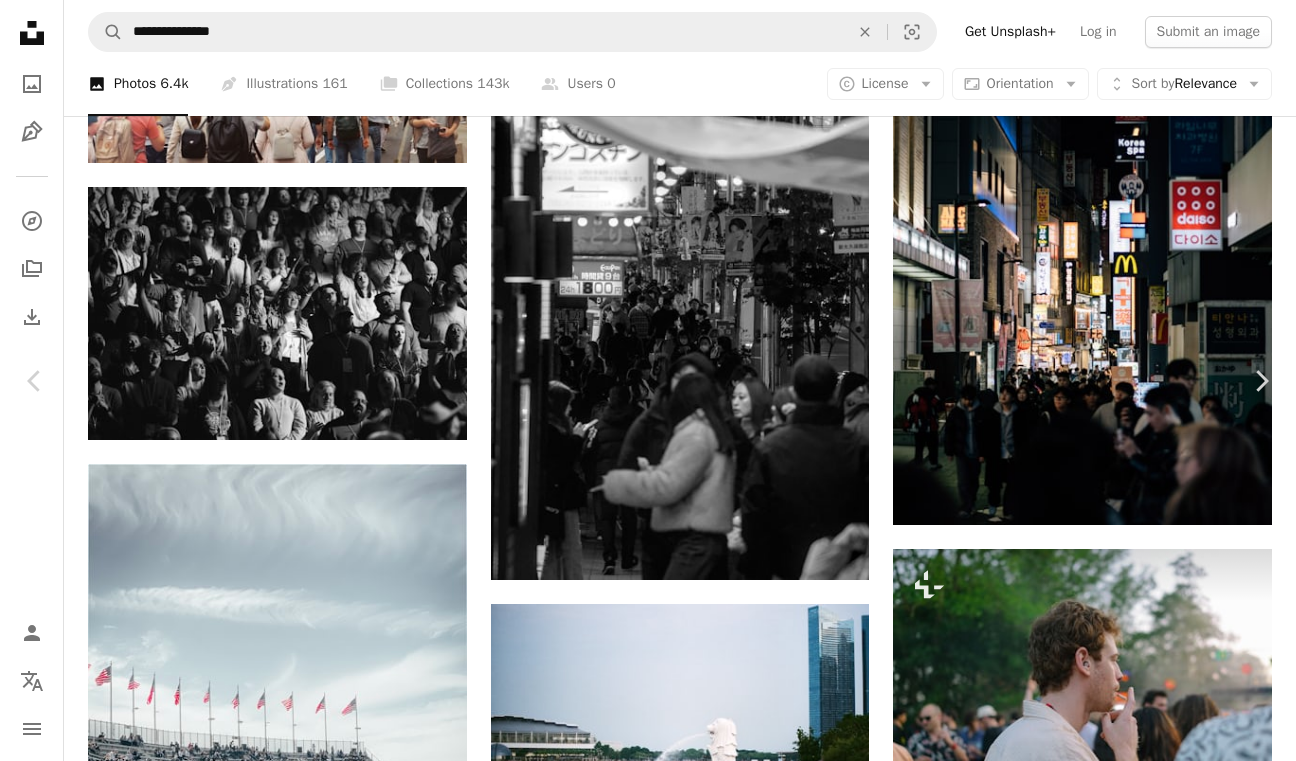 scroll, scrollTop: 0, scrollLeft: 0, axis: both 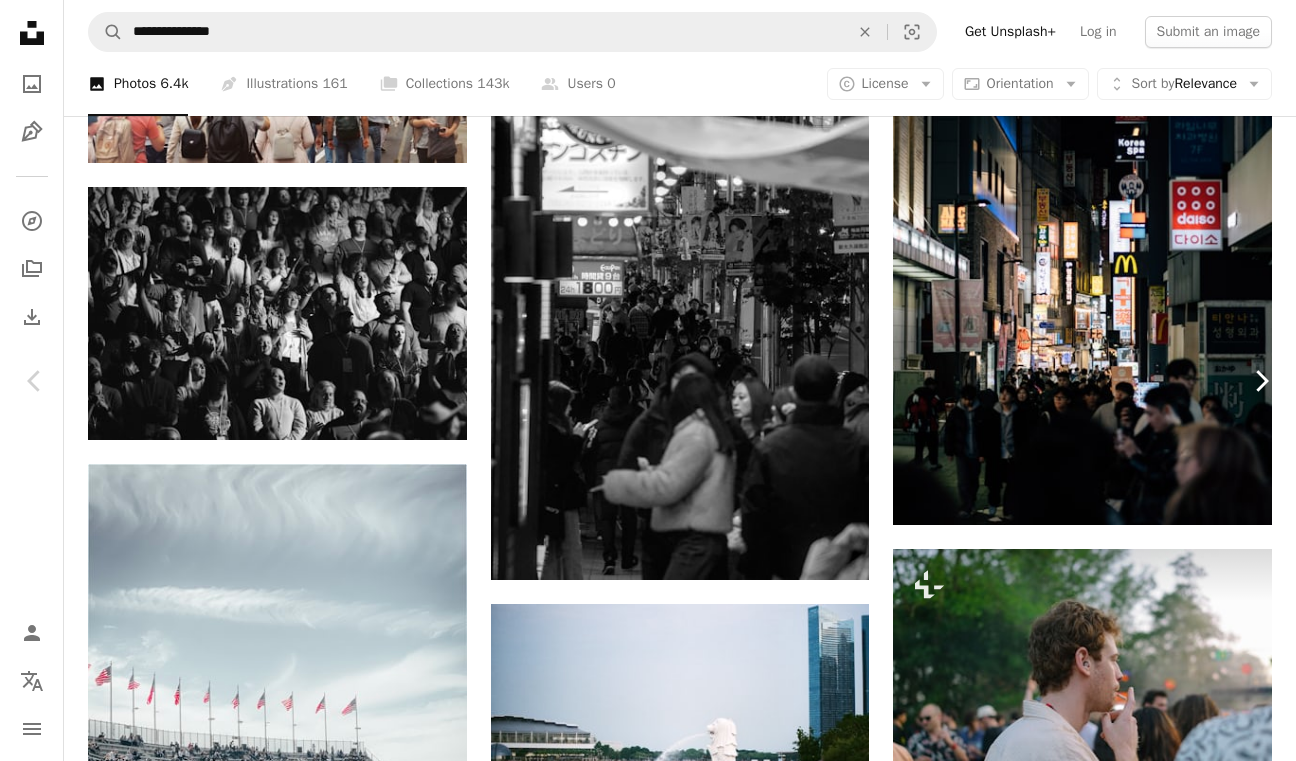 click on "Chevron right" at bounding box center (1261, 381) 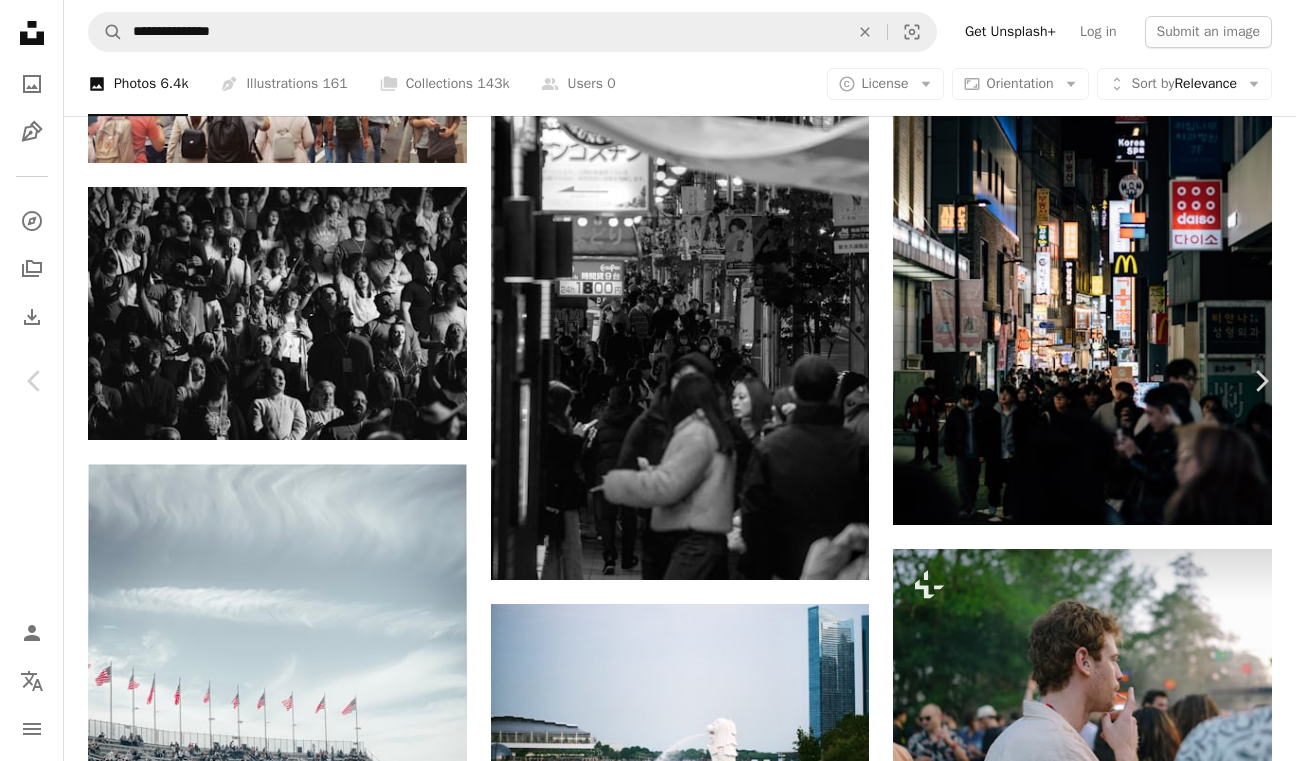 click on "An X shape" at bounding box center (20, 20) 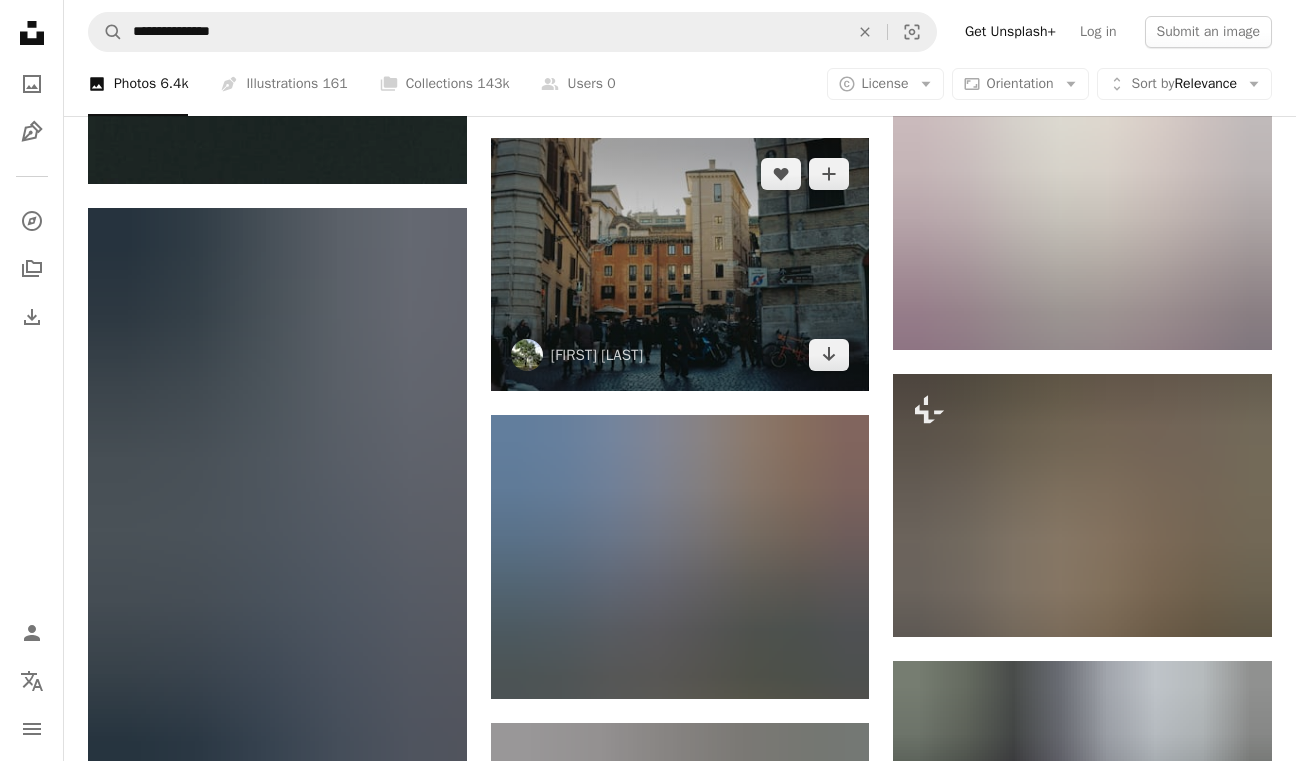 scroll, scrollTop: 25312, scrollLeft: 0, axis: vertical 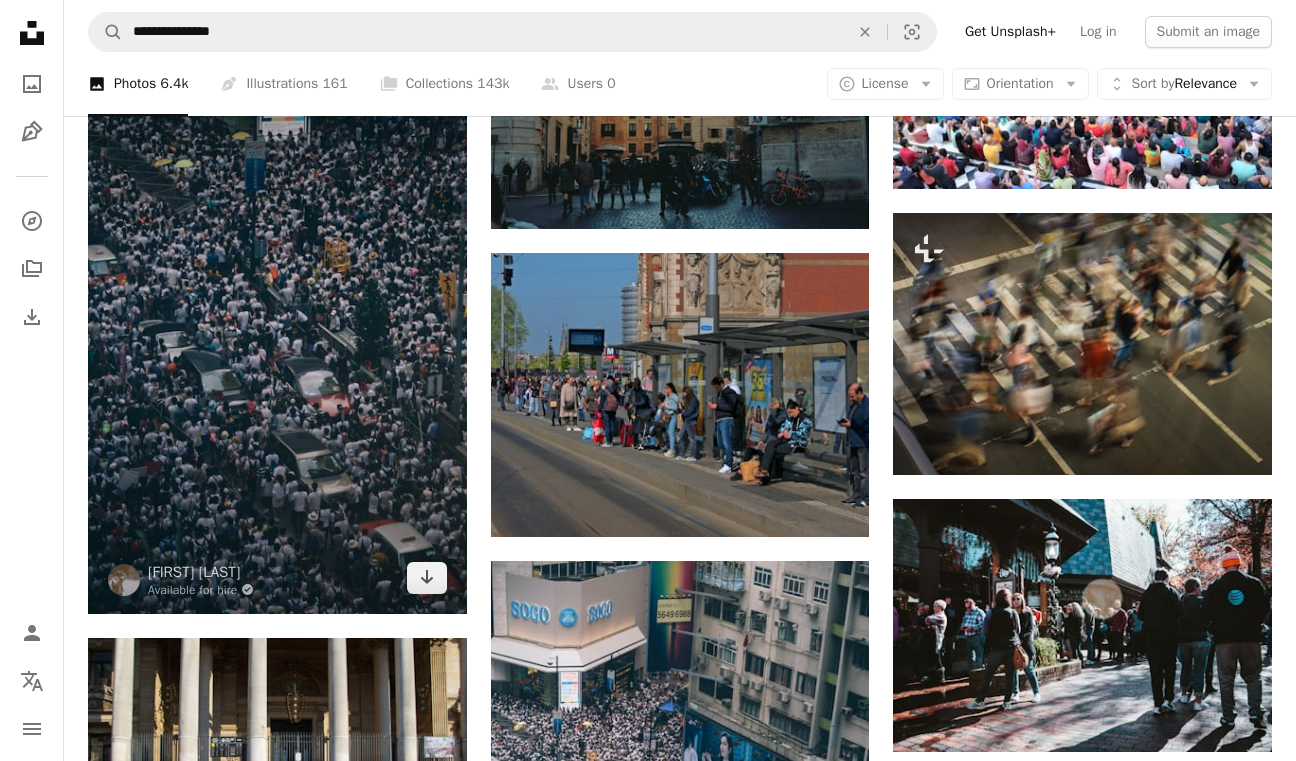 click at bounding box center (277, 330) 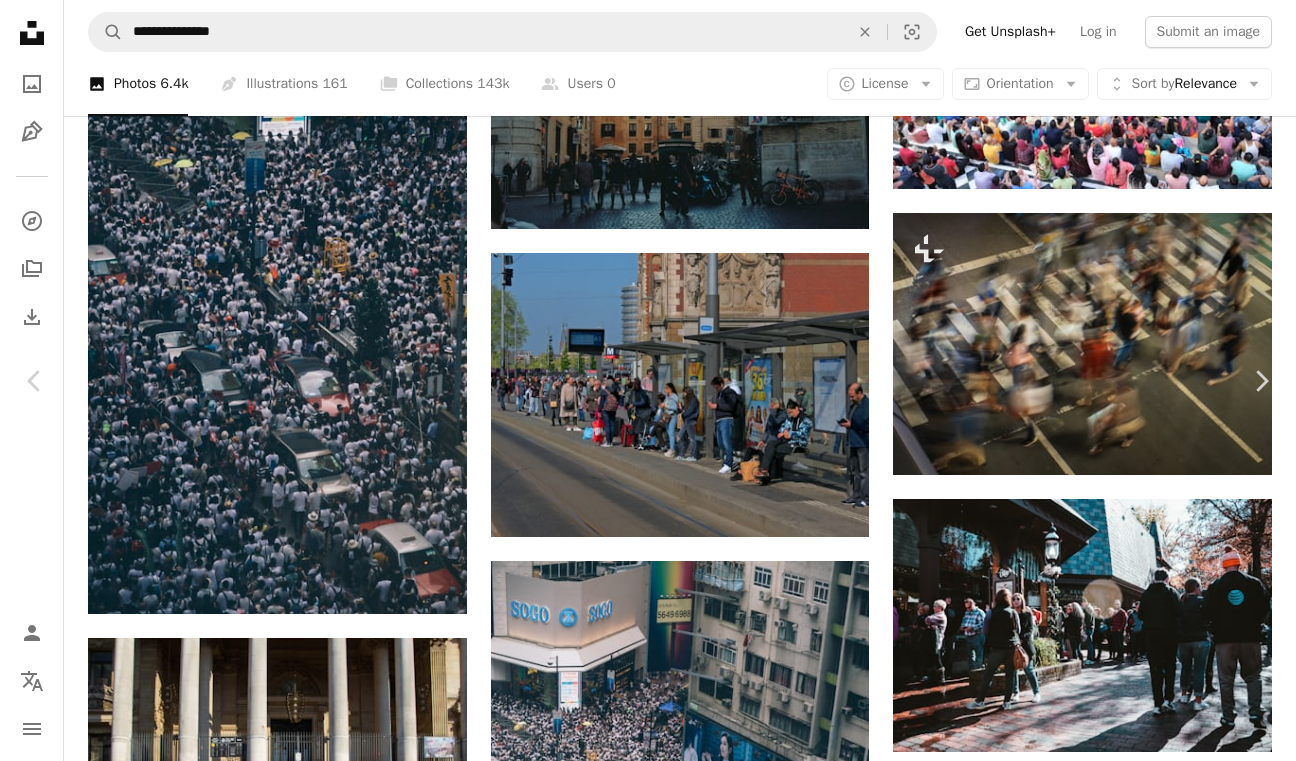 scroll, scrollTop: 1305, scrollLeft: 0, axis: vertical 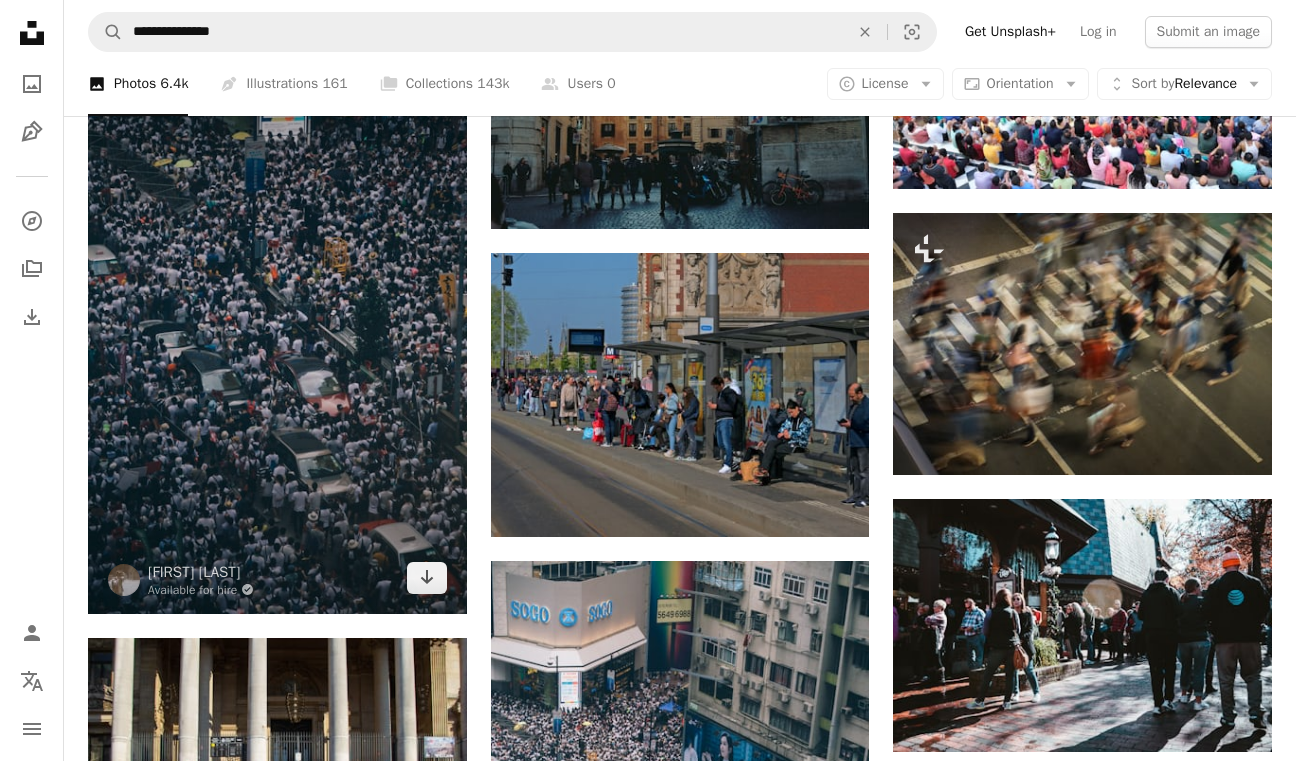 click at bounding box center [277, 330] 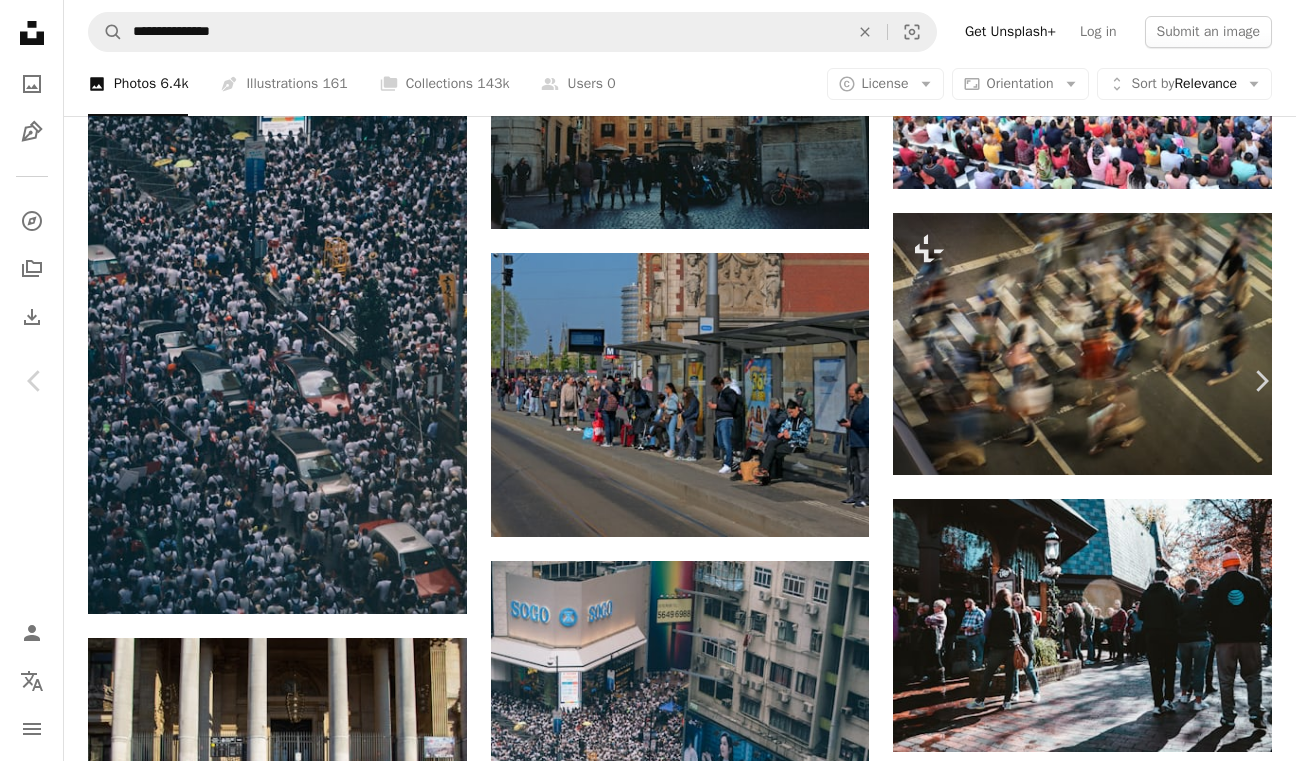 scroll, scrollTop: 5156, scrollLeft: 0, axis: vertical 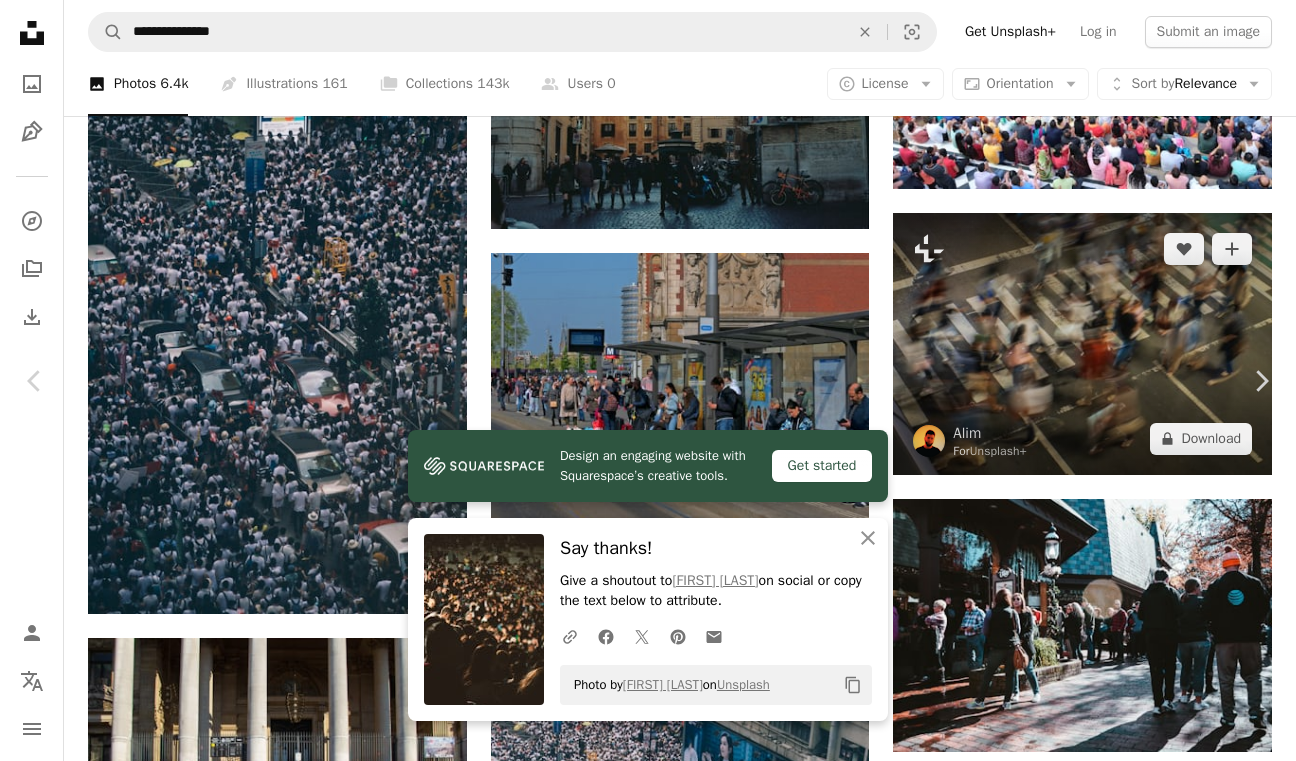 click on "An X shape Chevron left Chevron right Design an engaging website with Squarespace’s creative tools. Get started An X shape Close Say thanks! Give a shoutout to  [FIRST] [LAST]  on social or copy the text below to attribute. A URL sharing icon (chains) Facebook icon X (formerly Twitter) icon Pinterest icon An envelope Photo by  [FIRST] [LAST]  on  Unsplash
Copy content [FIRST] [LAST] piixvisuals A heart A plus sign Download free Chevron down Zoom in Views 2,724 Downloads 15 A forward-right arrow Share Info icon Info More Actions A large audience captured at night during an open-air performance in Bulgaria. Soft shadows and golden light fall over the crowd, creating a cinematic, anticipatory atmosphere. Photographed handheld with a Canon camera and a fast lens. You can explore more at www.piixvisuals.net Read more A map marker Plovdiv, Bulgaria Calendar outlined Published on  May 25, 2025 Safety Free to use under the  Unsplash License concert crowd audience theater cinematic shadows" at bounding box center [648, 3595] 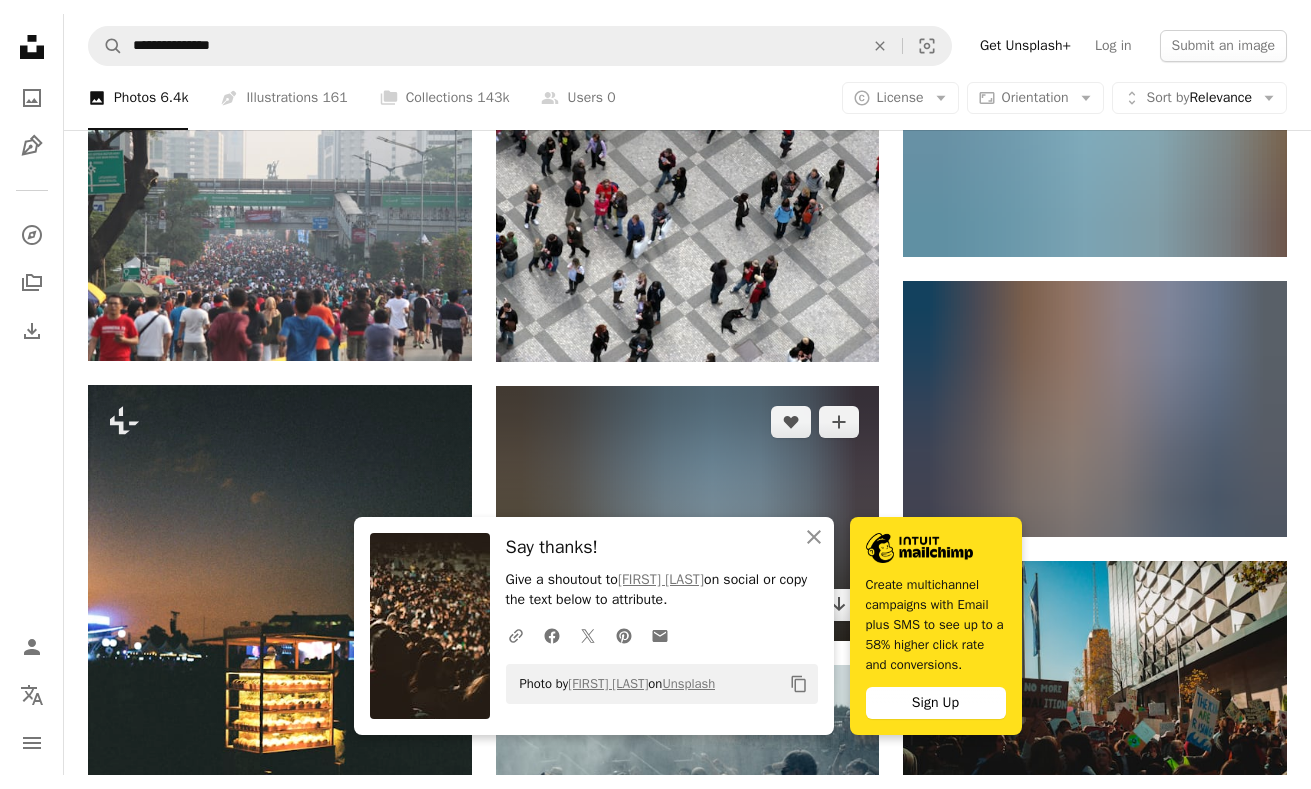 scroll, scrollTop: 24717, scrollLeft: 0, axis: vertical 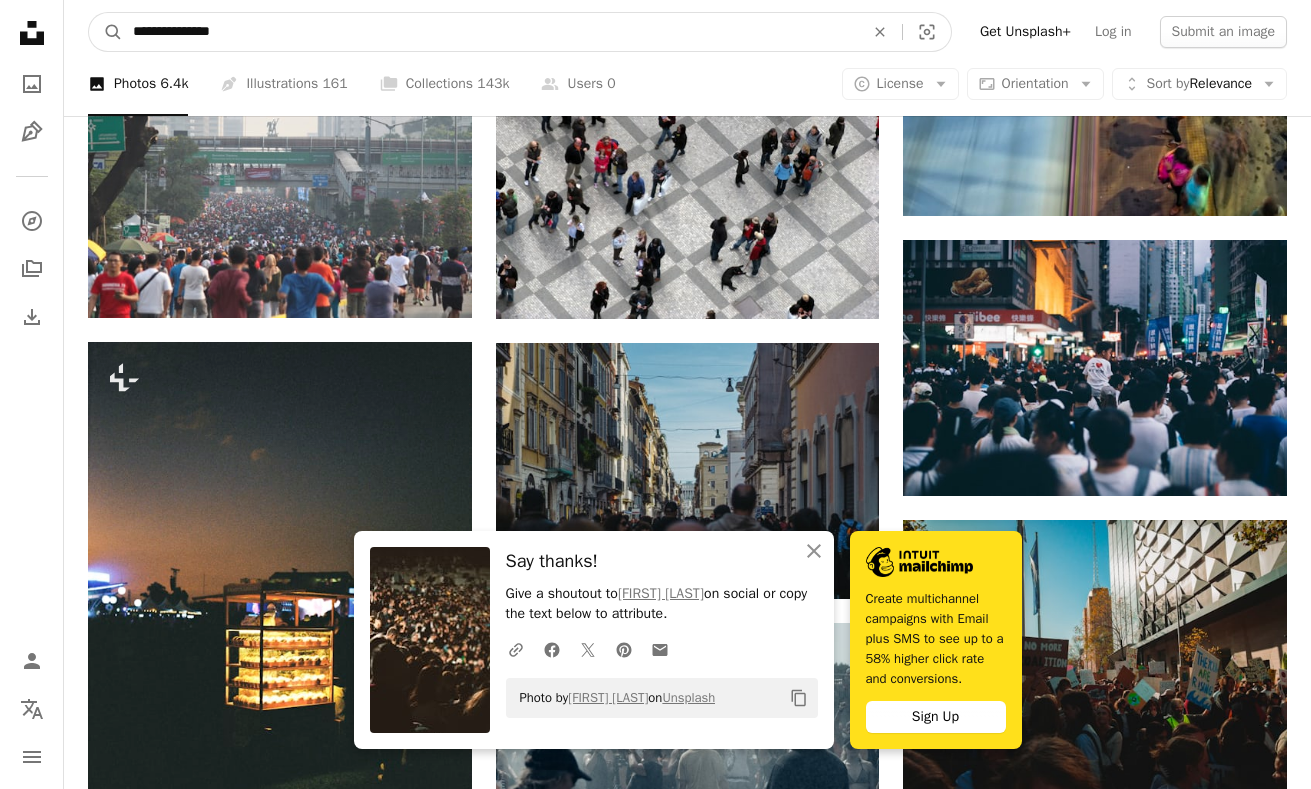 drag, startPoint x: 530, startPoint y: 49, endPoint x: 187, endPoint y: 0, distance: 346.48233 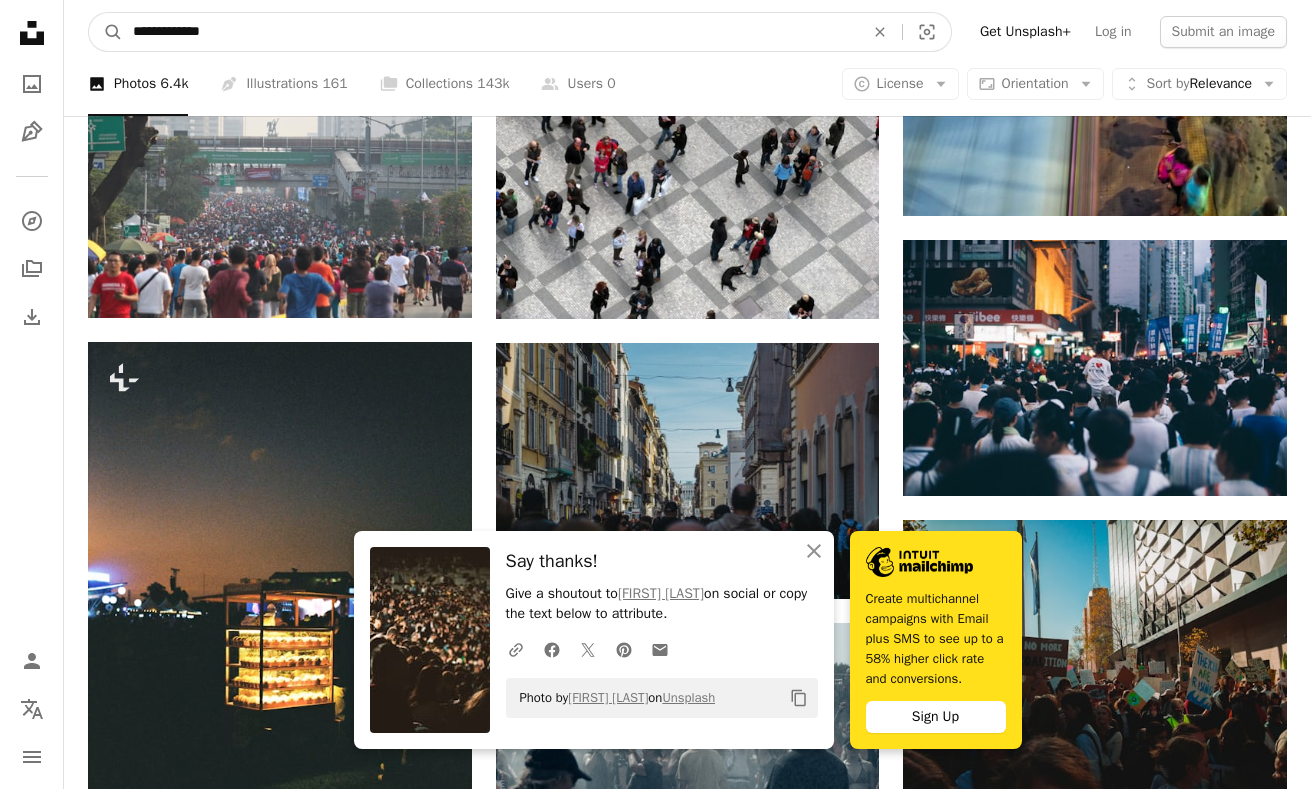 type on "**********" 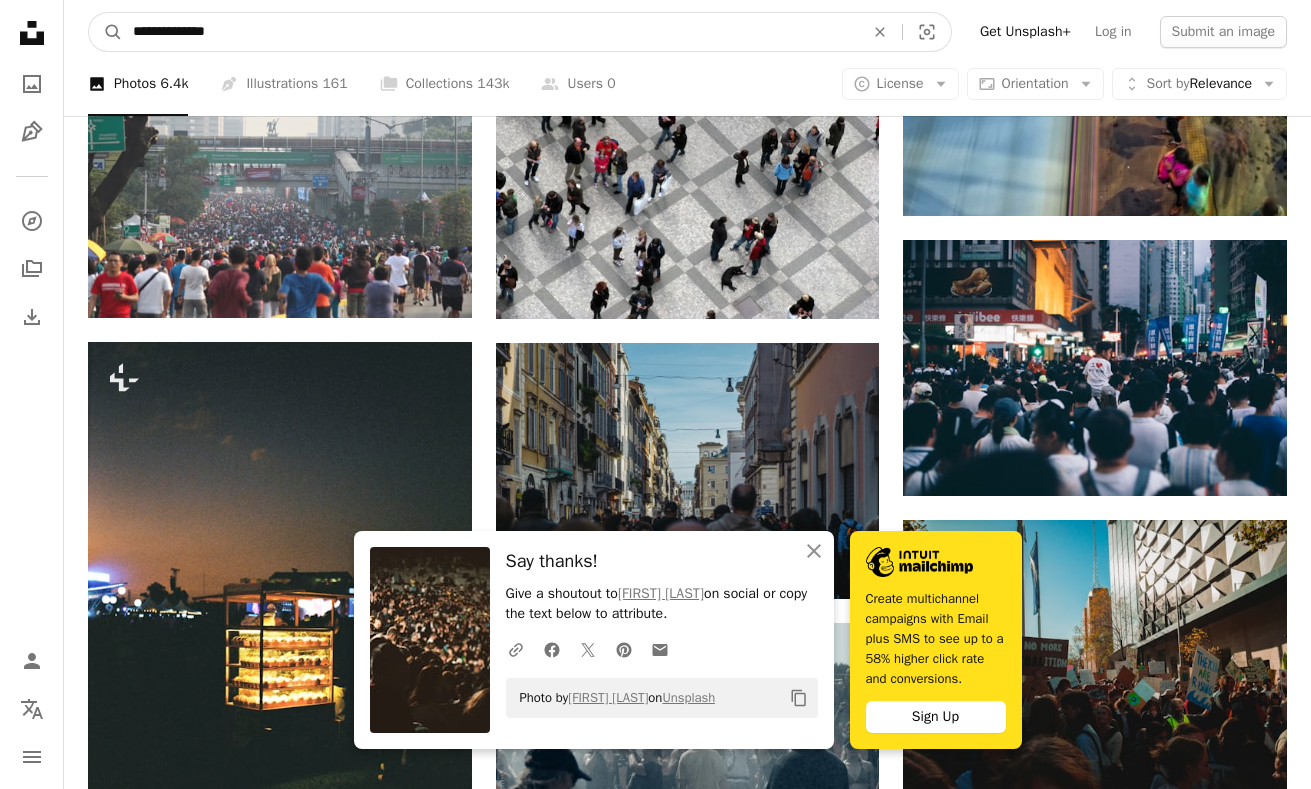 click on "A magnifying glass" at bounding box center (106, 32) 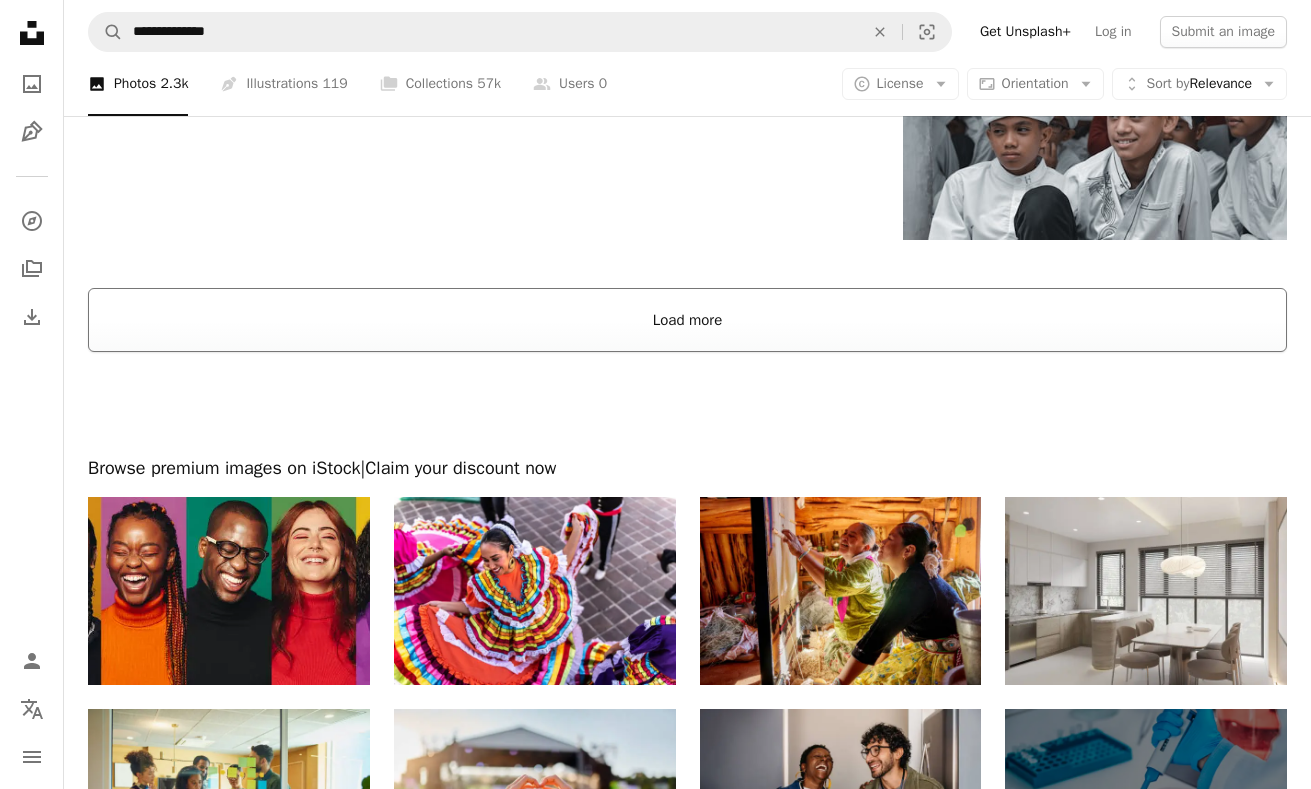scroll, scrollTop: 3361, scrollLeft: 0, axis: vertical 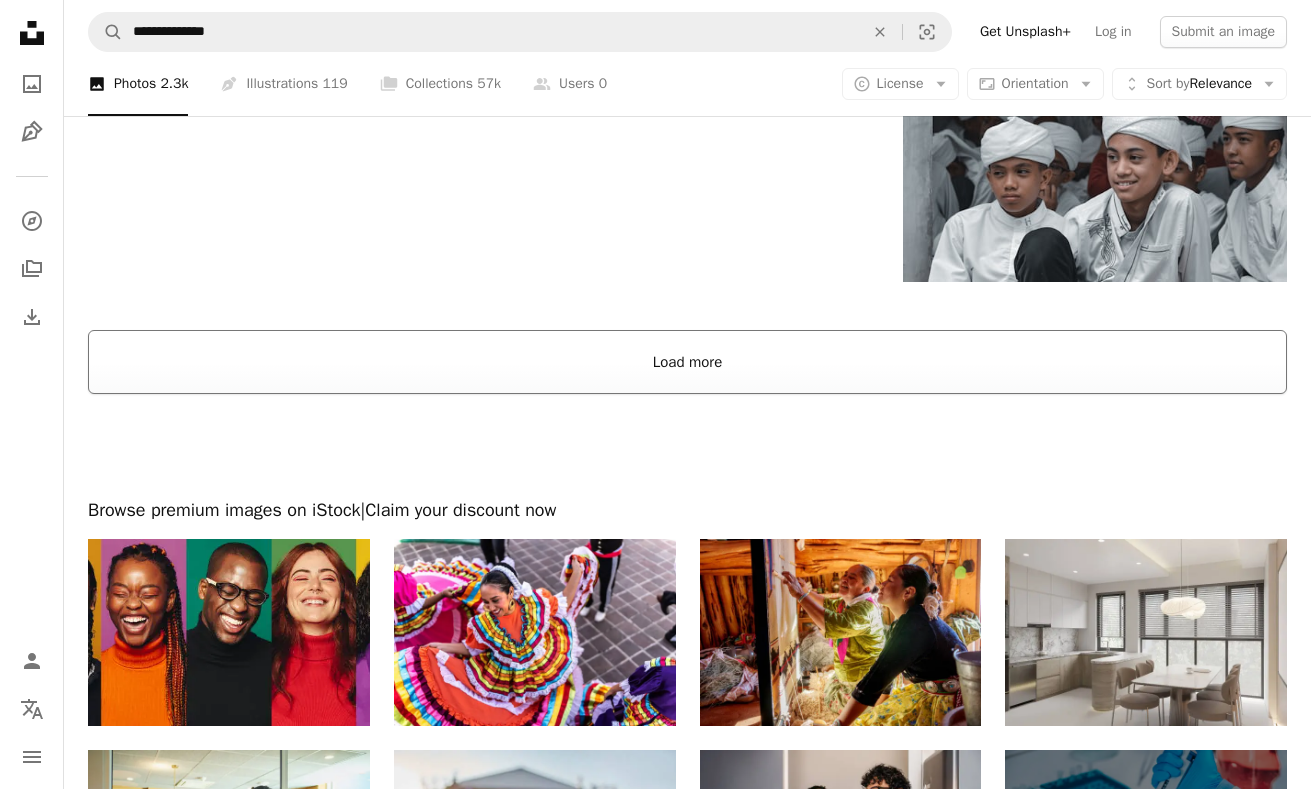 click on "Load more" at bounding box center (687, 362) 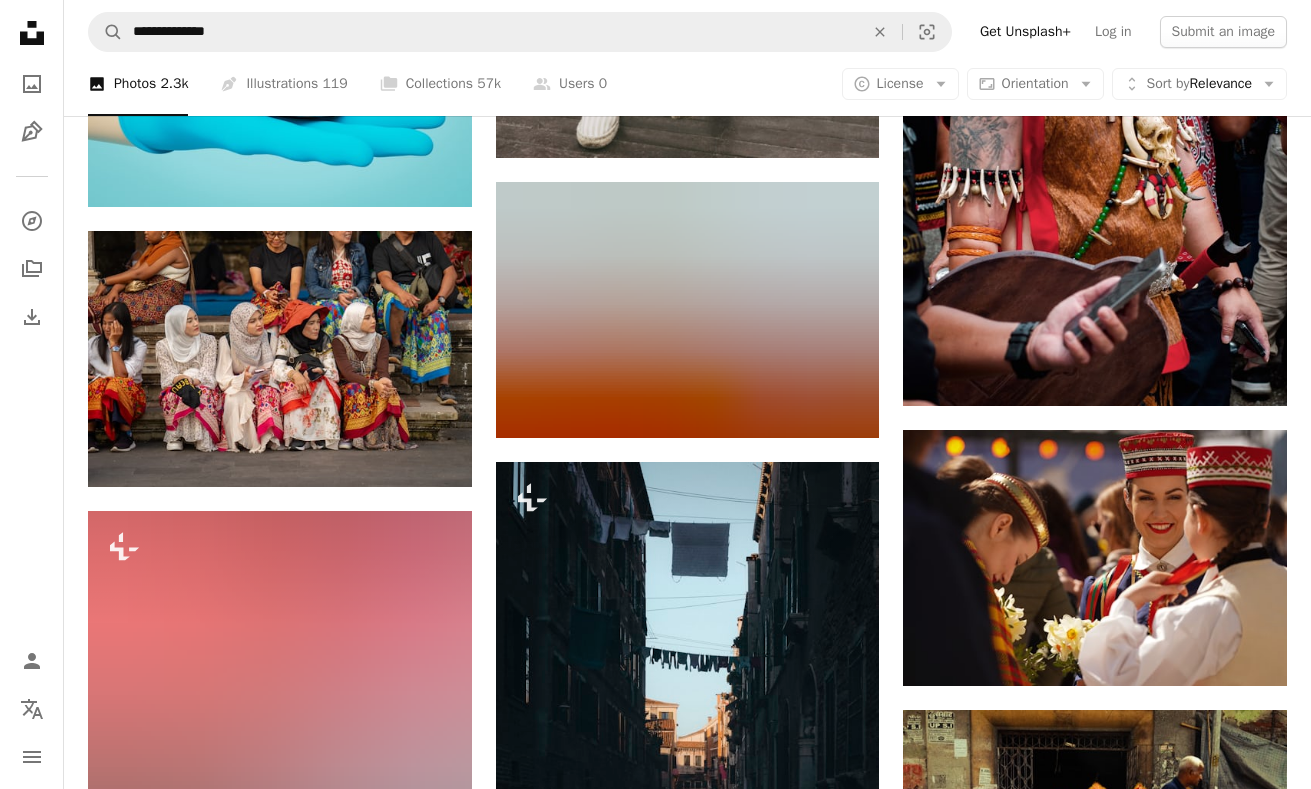 scroll, scrollTop: 21028, scrollLeft: 0, axis: vertical 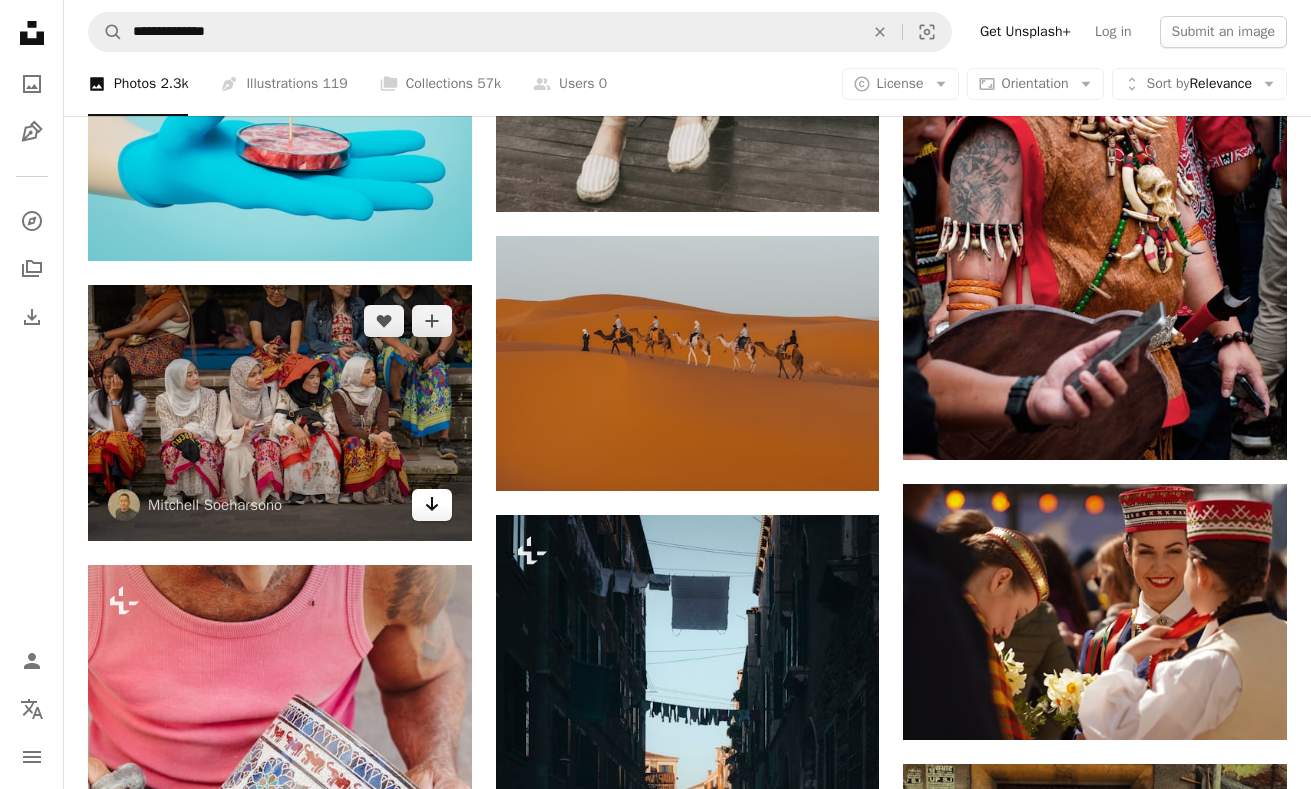 click on "Arrow pointing down" 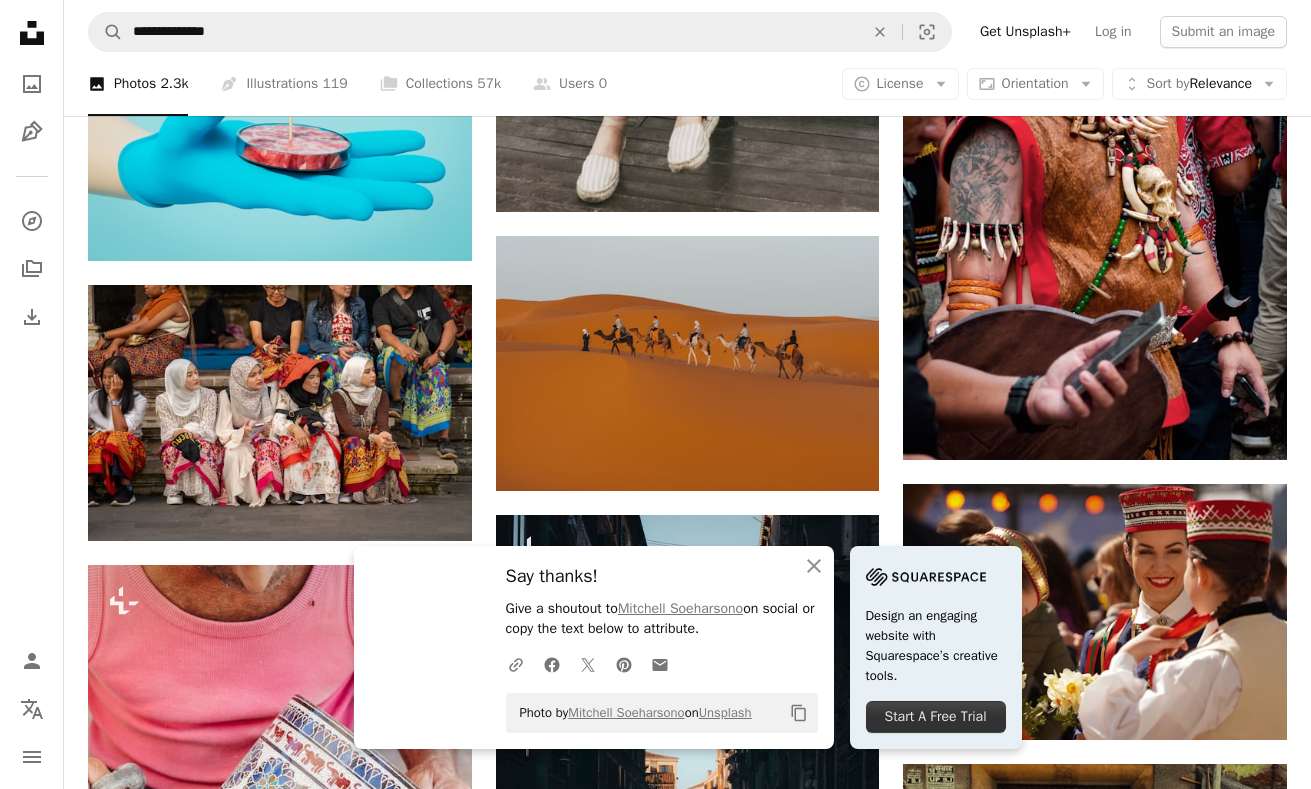 scroll, scrollTop: 22099, scrollLeft: 0, axis: vertical 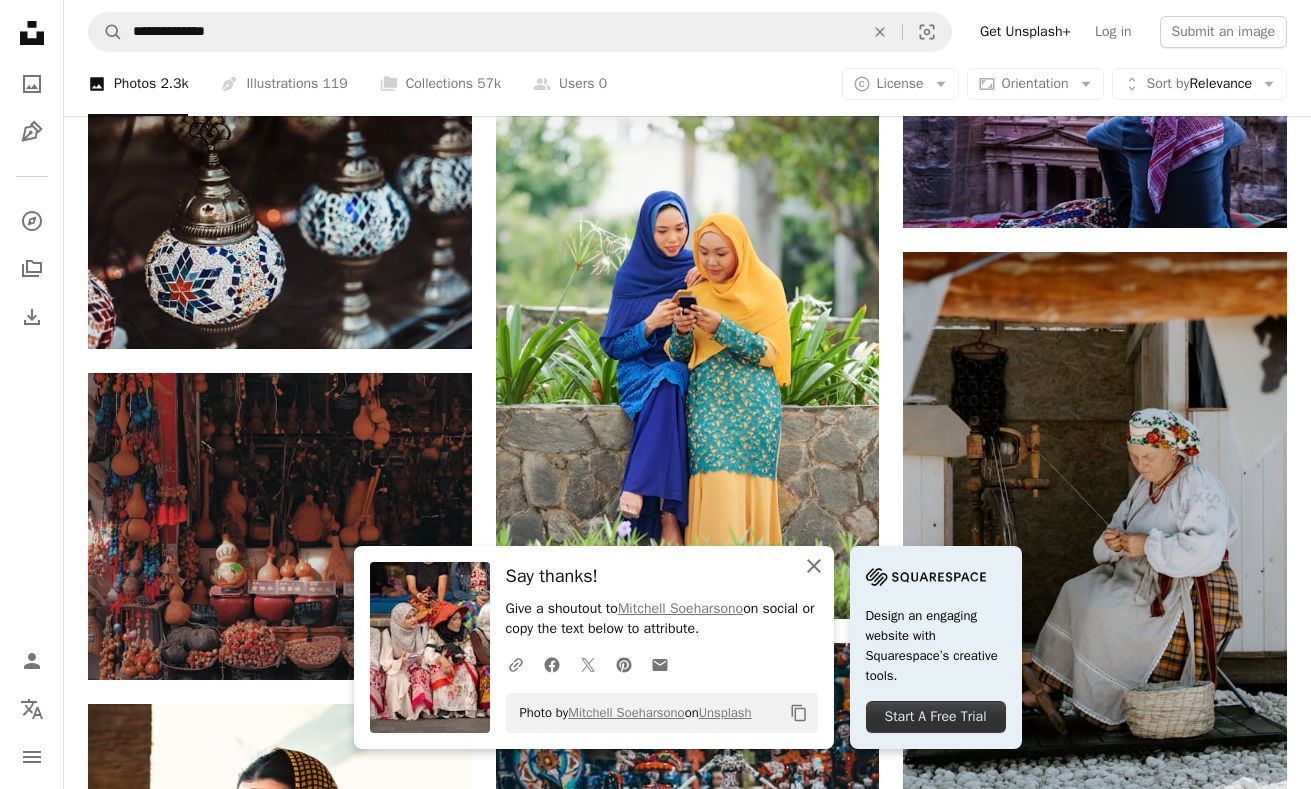click on "An X shape" 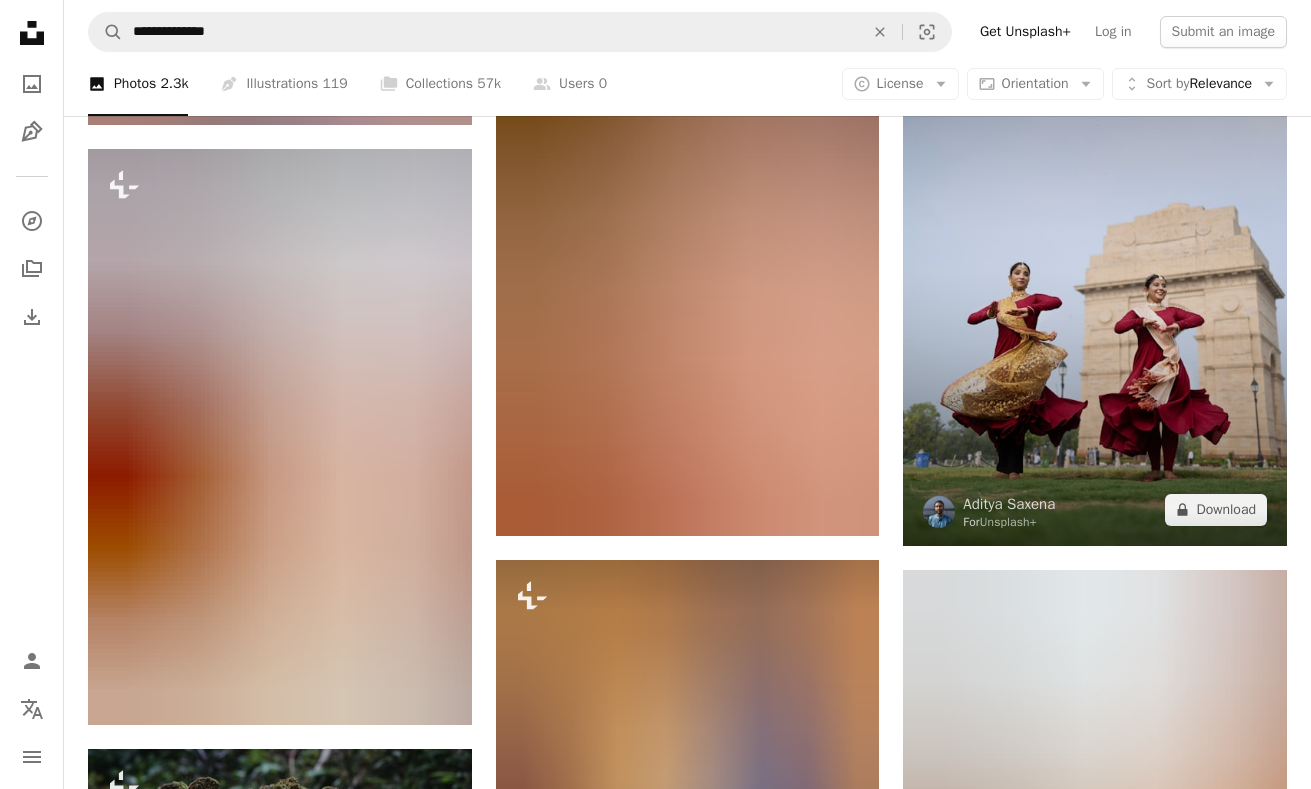 scroll, scrollTop: 35624, scrollLeft: 0, axis: vertical 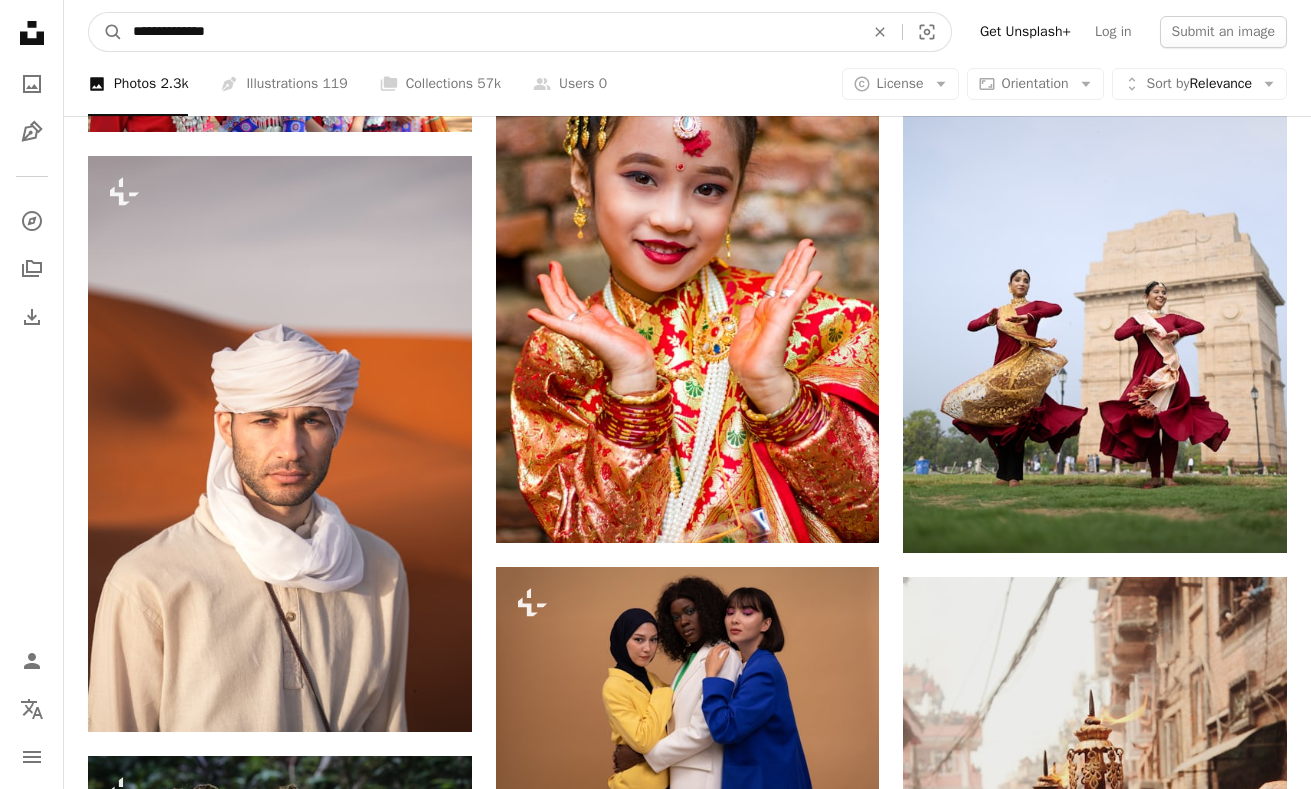 drag, startPoint x: 257, startPoint y: 30, endPoint x: -5, endPoint y: 30, distance: 262 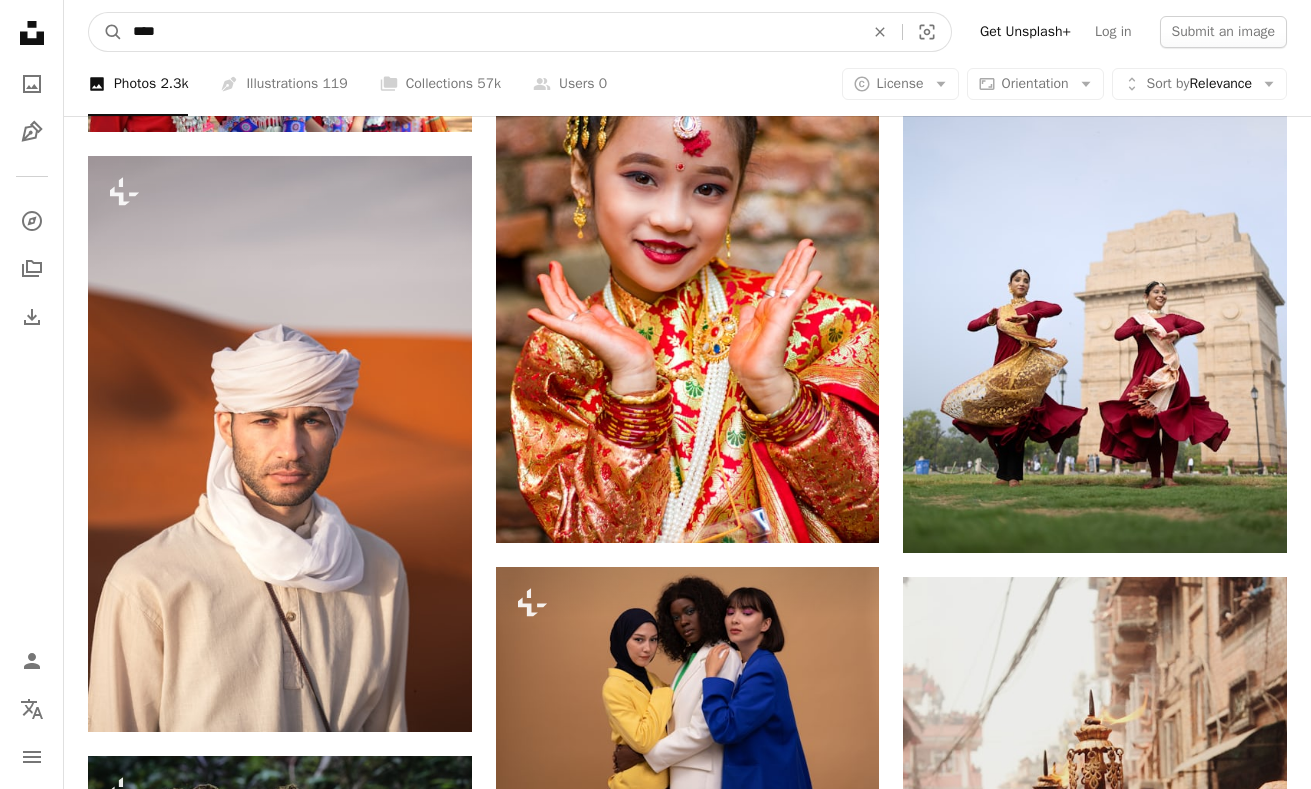 type on "*****" 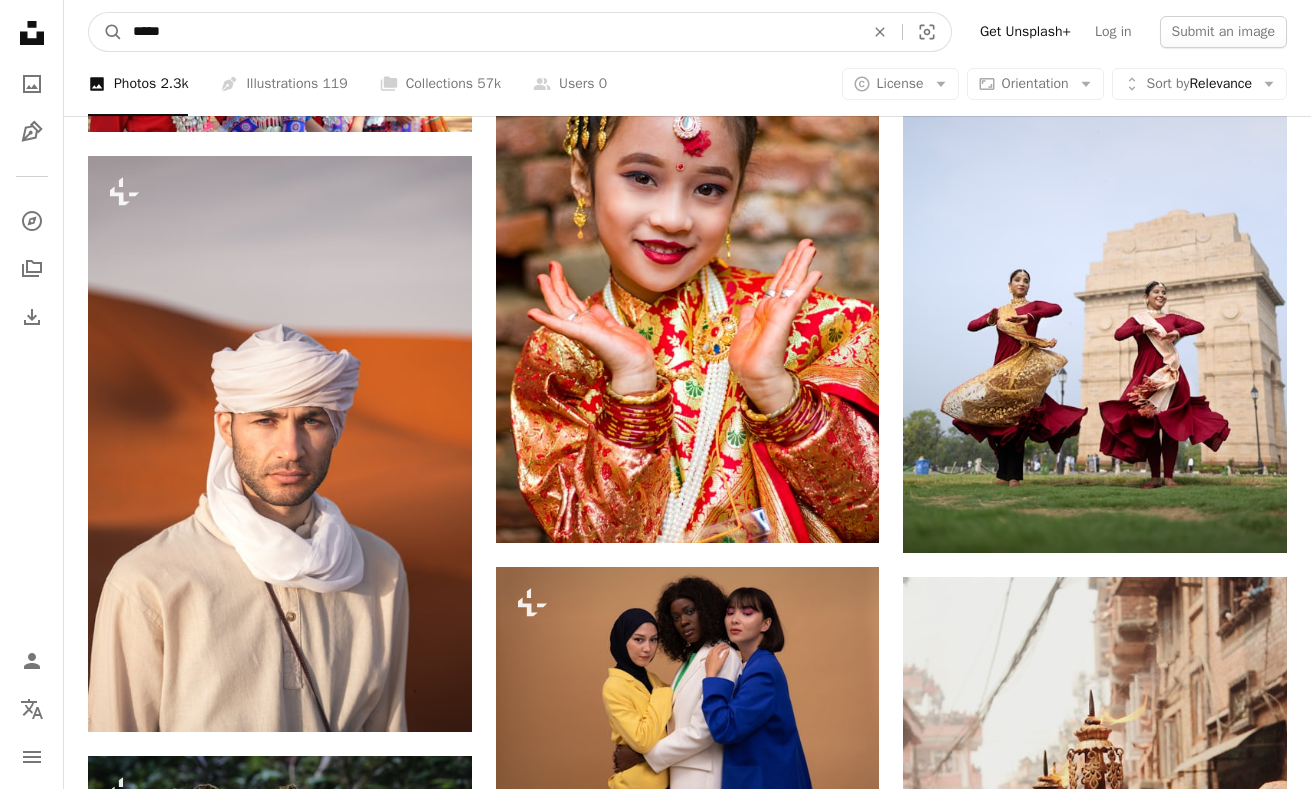 click on "A magnifying glass" at bounding box center (106, 32) 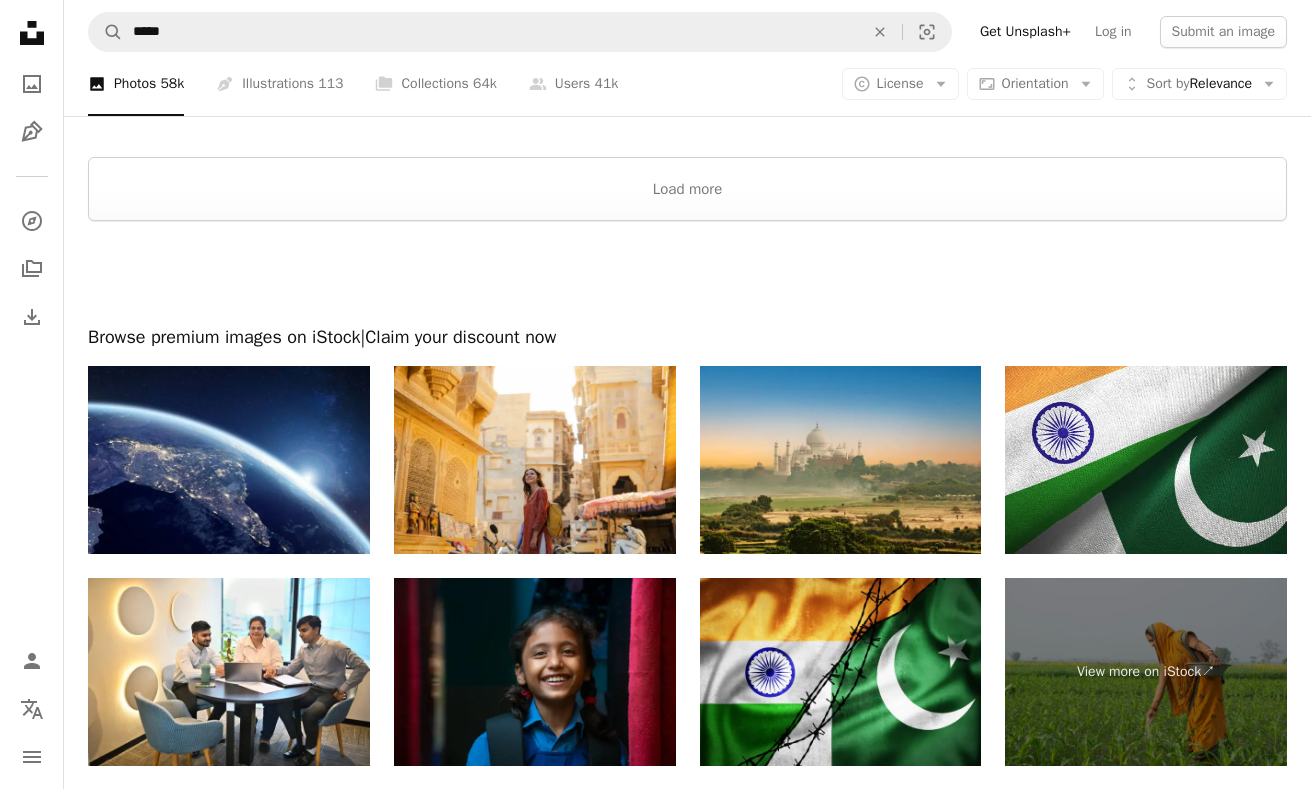 scroll, scrollTop: 3733, scrollLeft: 0, axis: vertical 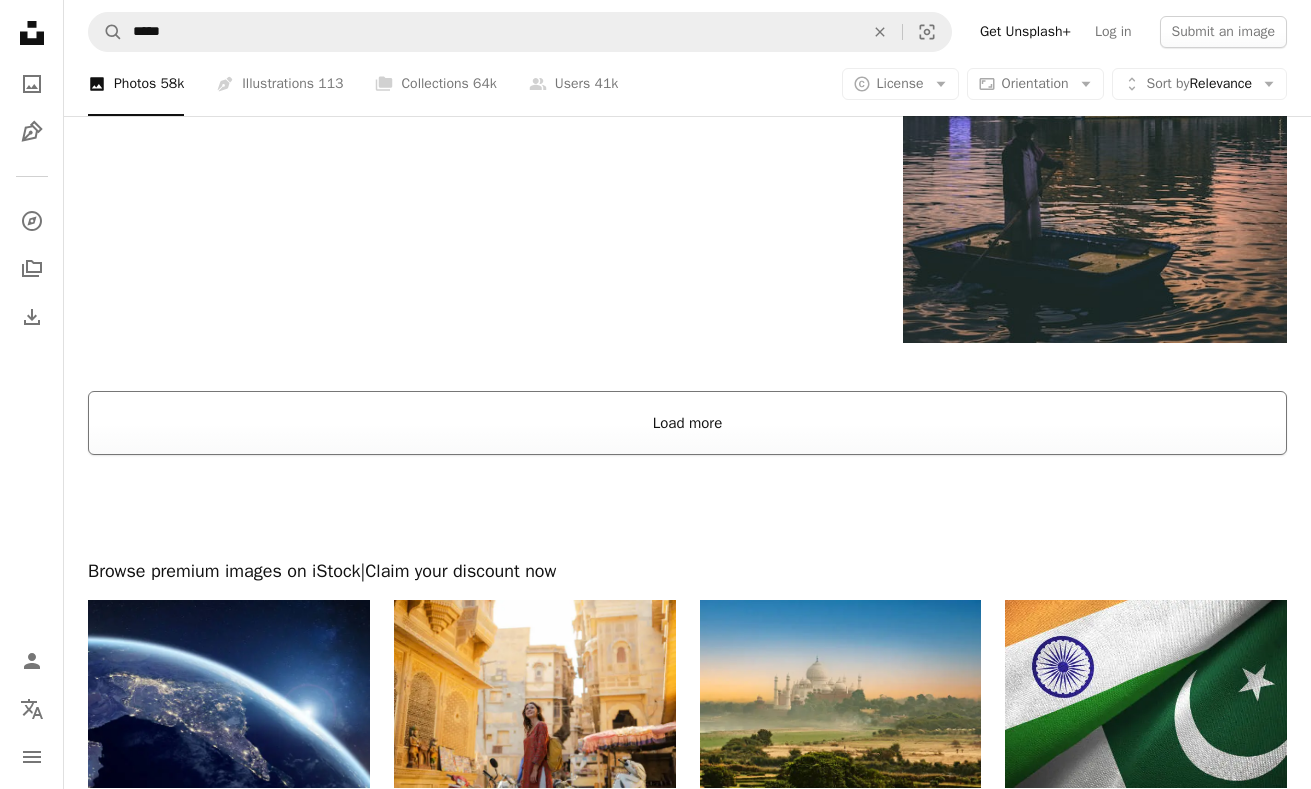 click on "Load more" at bounding box center [687, 423] 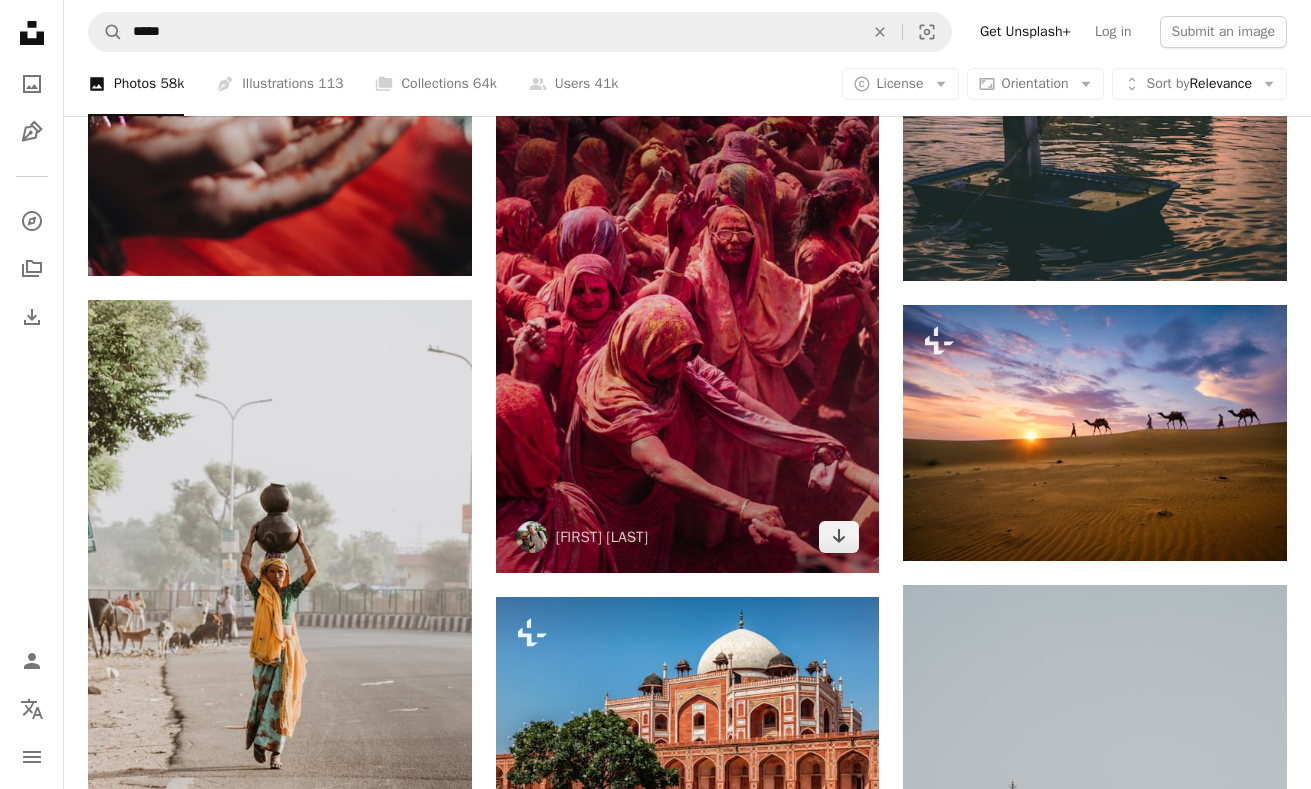 scroll, scrollTop: 3857, scrollLeft: 0, axis: vertical 